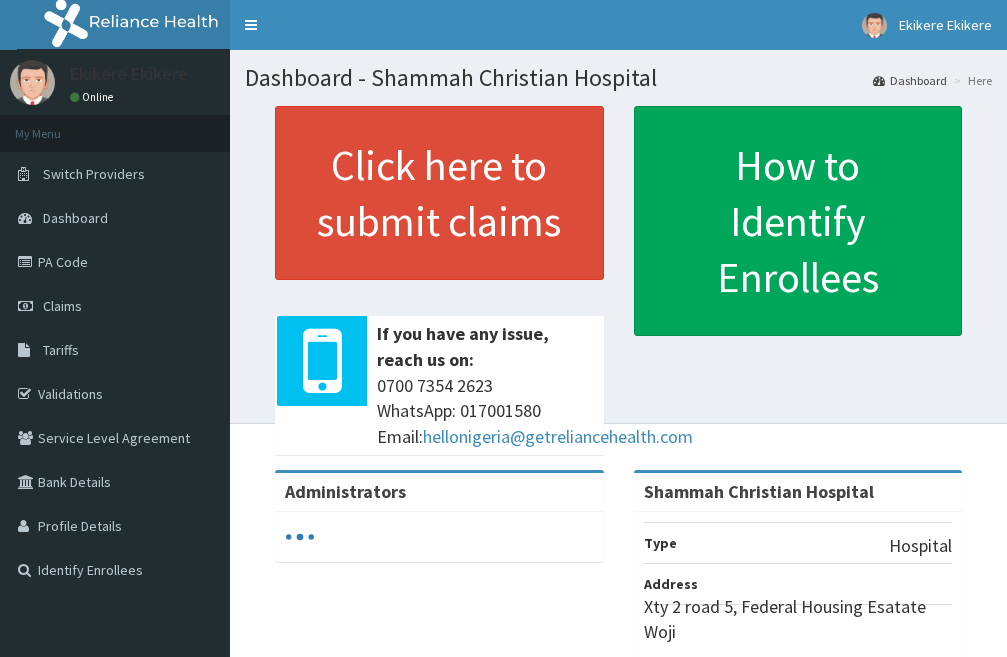 scroll, scrollTop: 0, scrollLeft: 0, axis: both 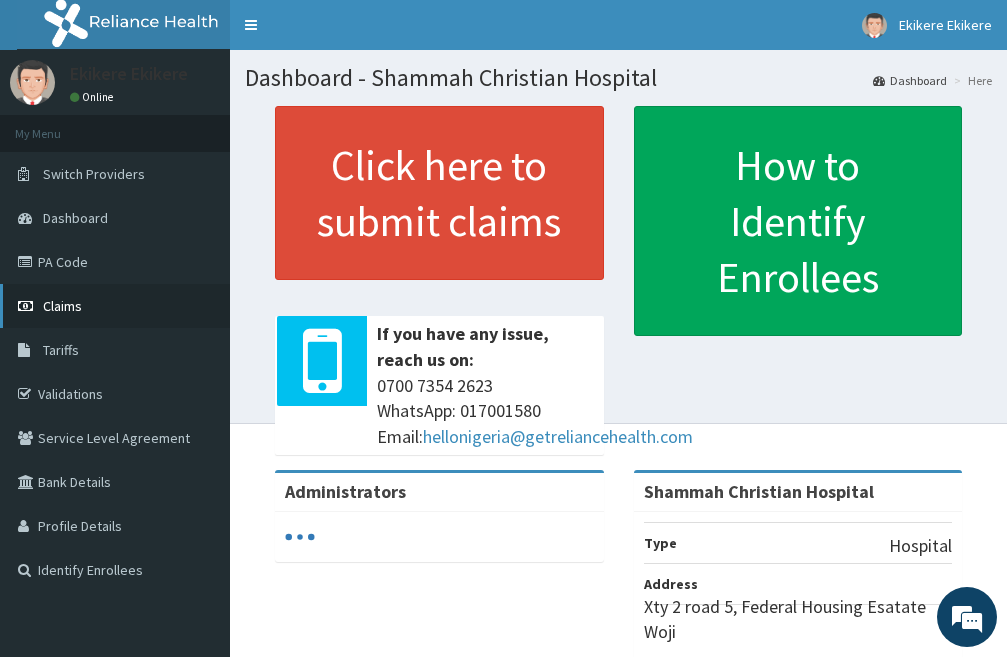 click on "Claims" at bounding box center (115, 306) 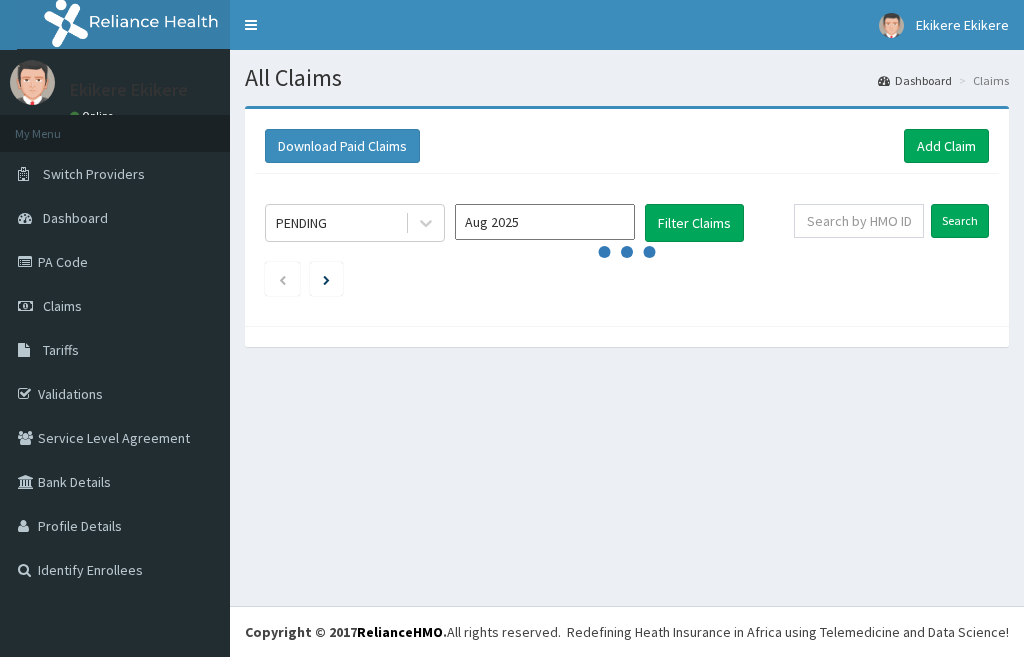 scroll, scrollTop: 0, scrollLeft: 0, axis: both 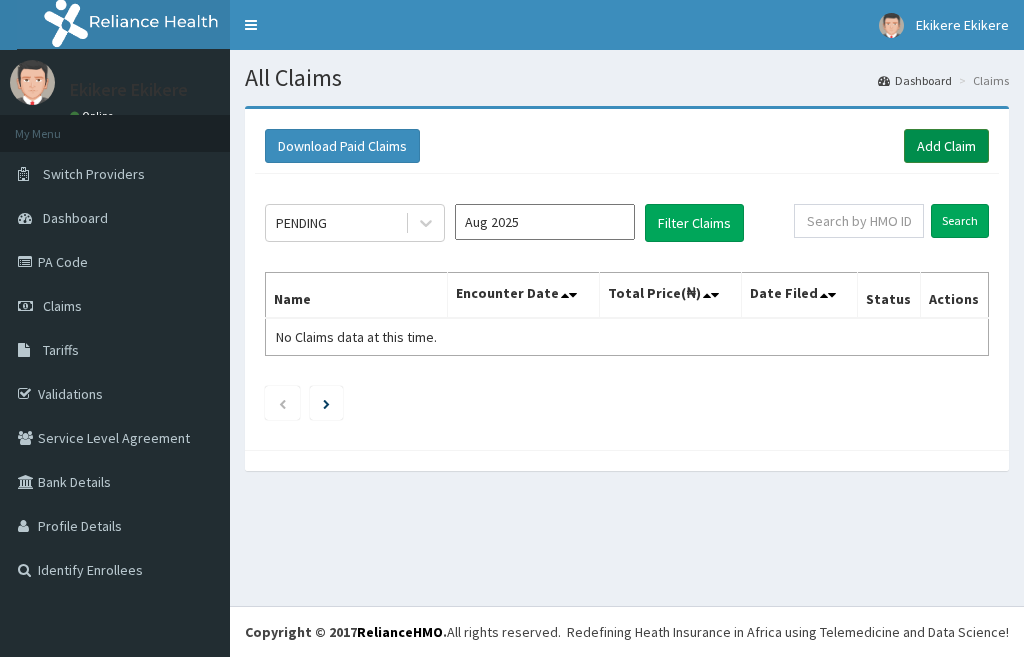 click on "Add Claim" at bounding box center [946, 146] 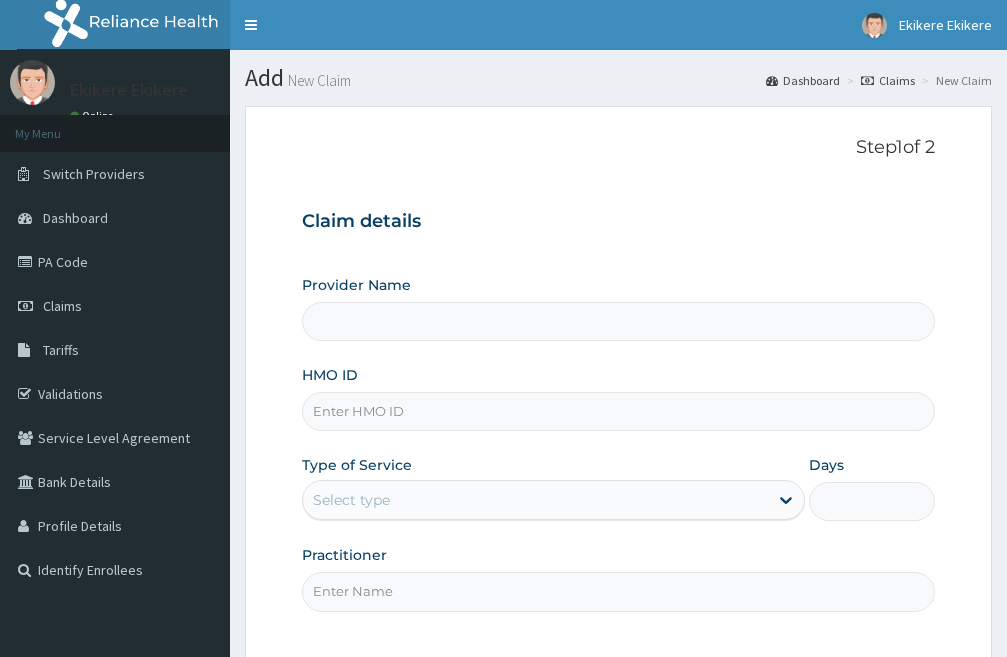 scroll, scrollTop: 0, scrollLeft: 0, axis: both 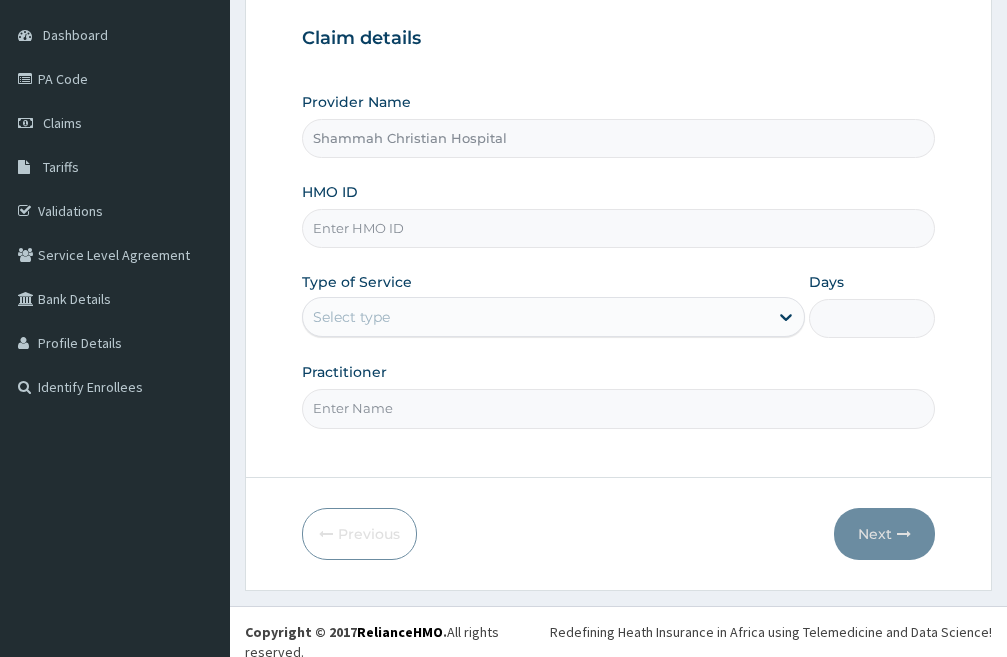 click on "HMO ID" at bounding box center [618, 228] 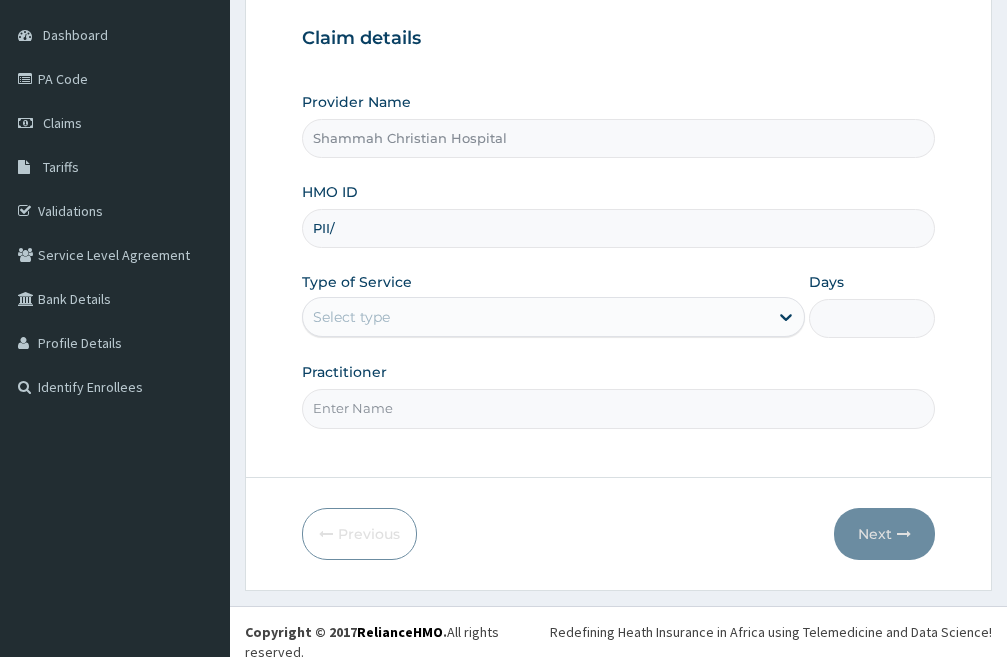 type on "PII/[NUMBER]/D" 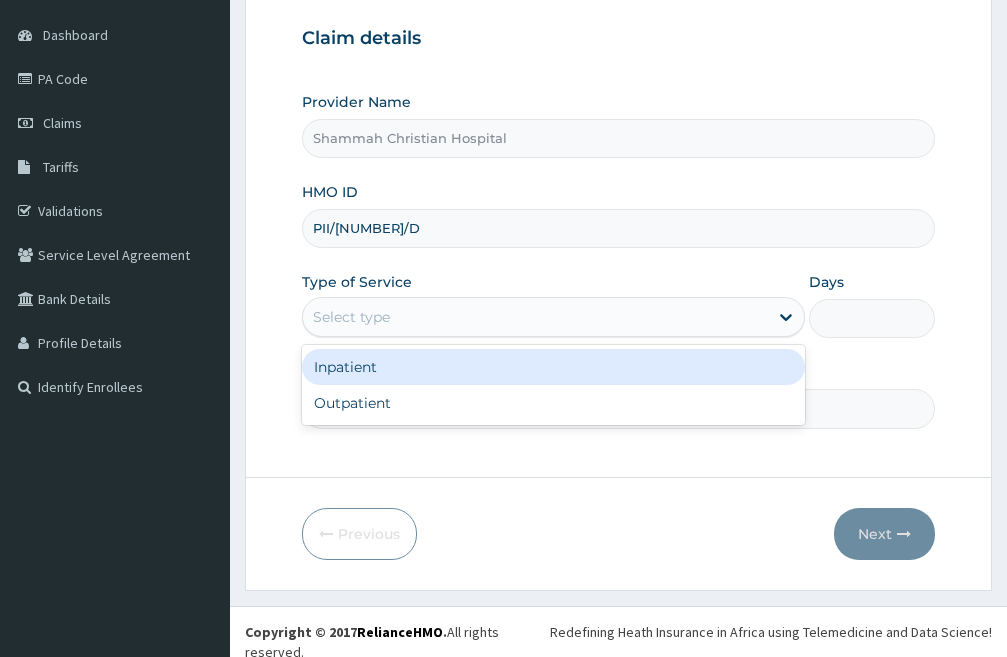 click on "Select type" at bounding box center (535, 317) 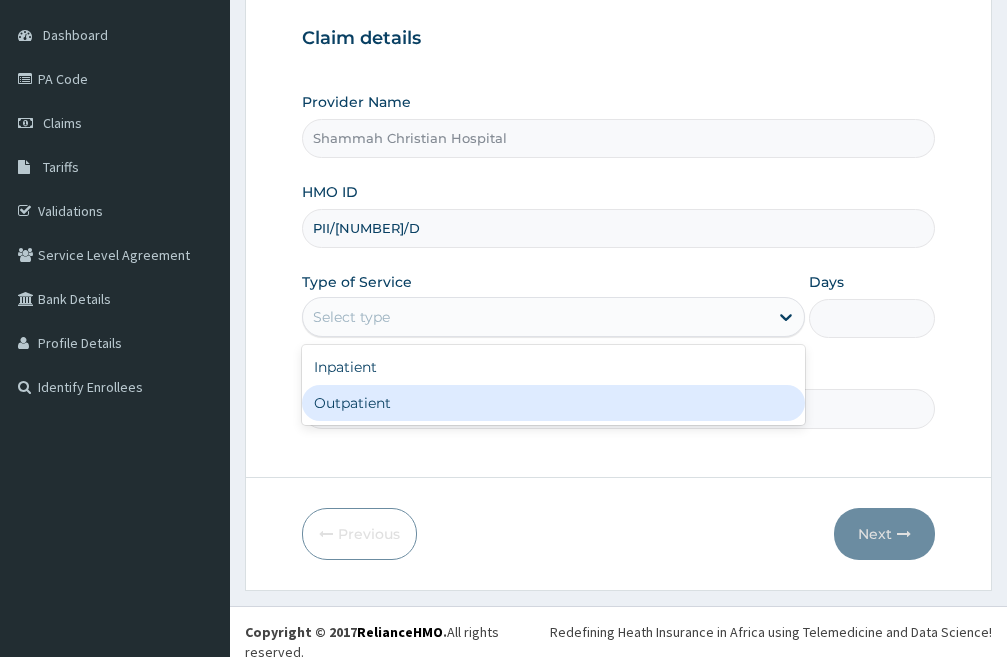 click on "Outpatient" at bounding box center [553, 403] 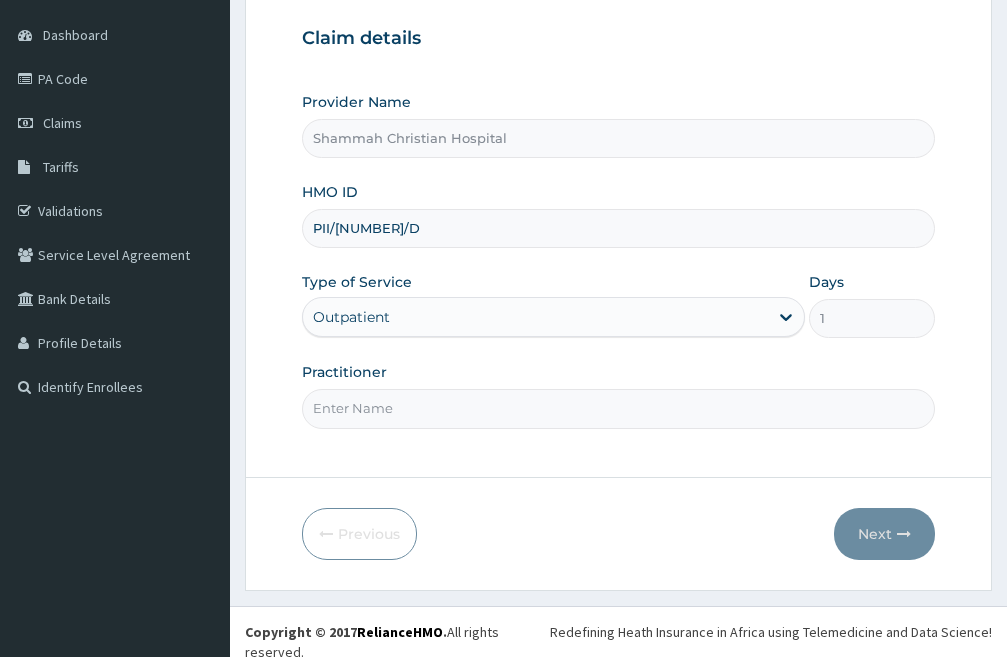 click on "Practitioner" at bounding box center (618, 408) 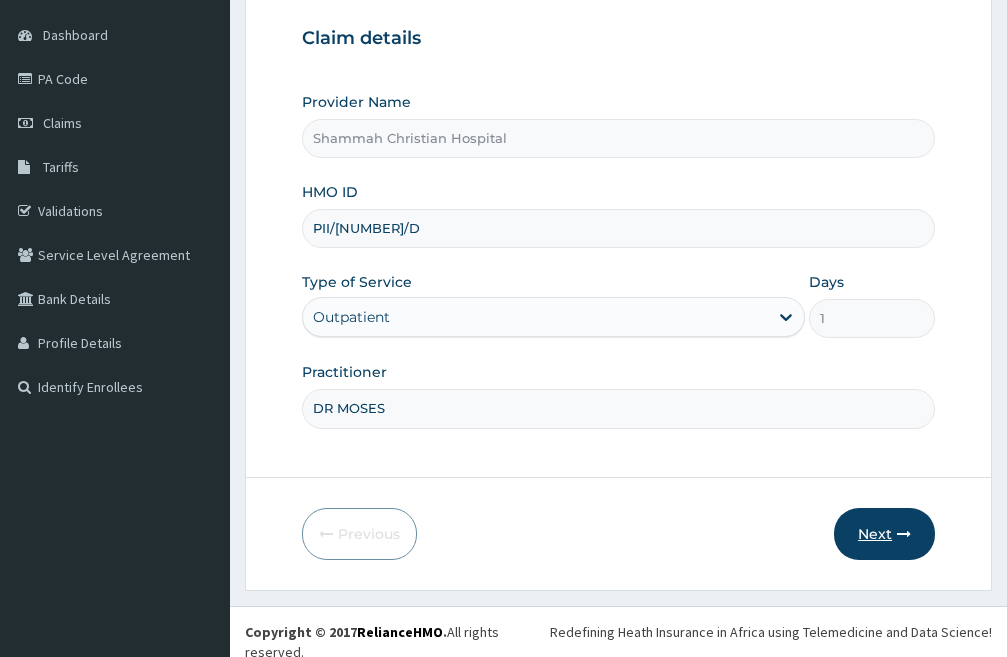 click on "Next" at bounding box center (884, 534) 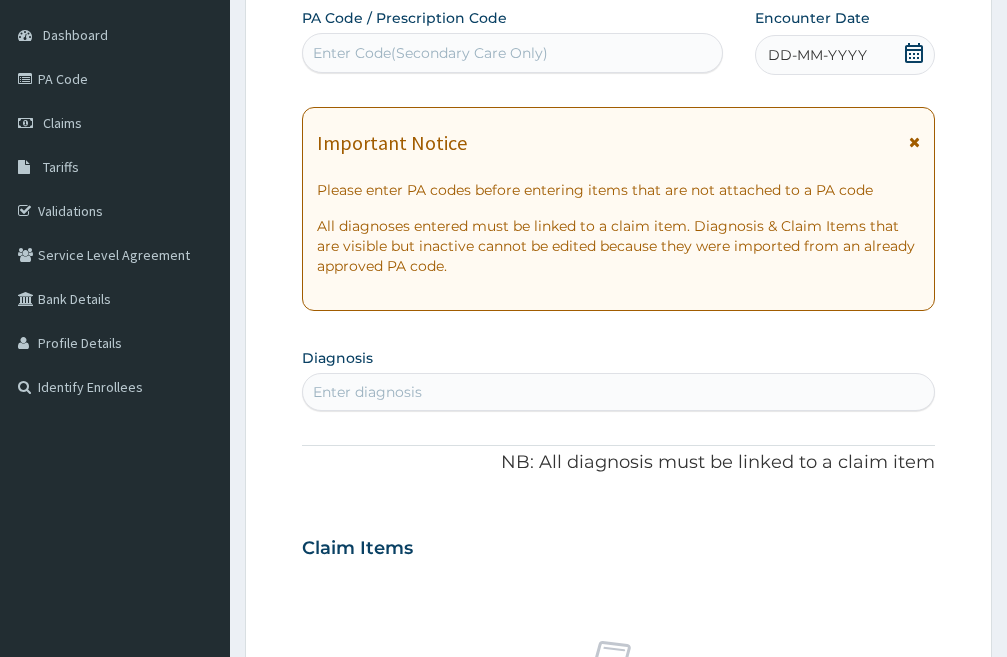click 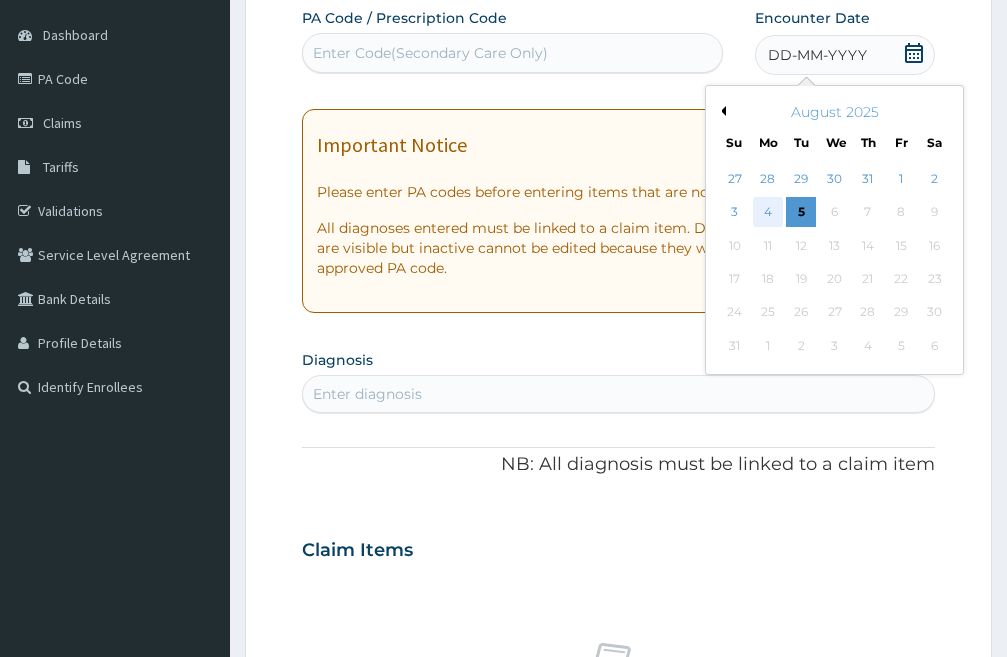 click on "4" at bounding box center (768, 213) 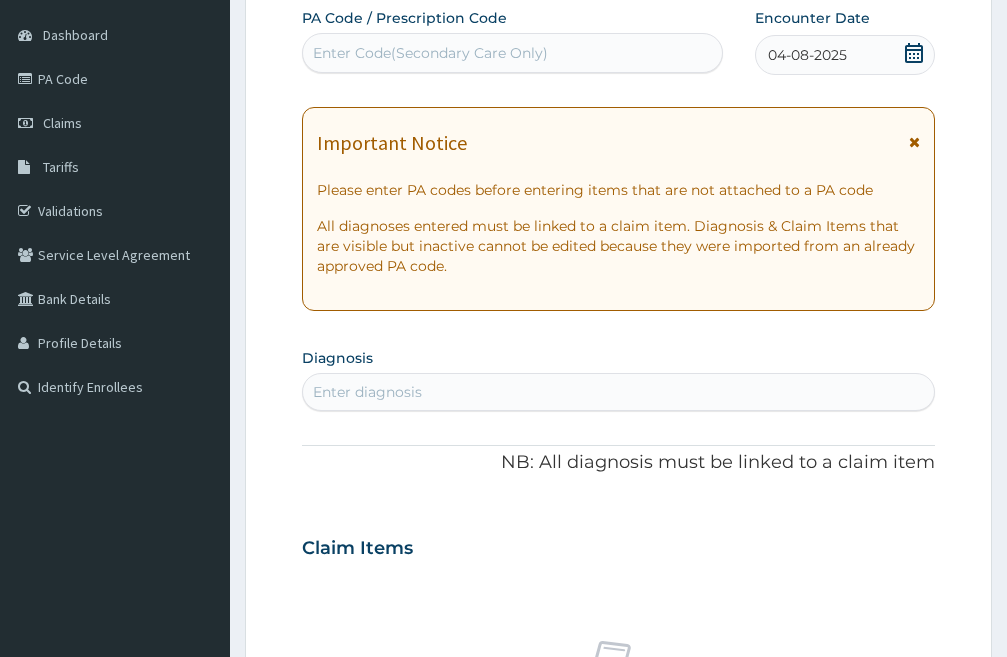 click on "Enter diagnosis" at bounding box center [367, 392] 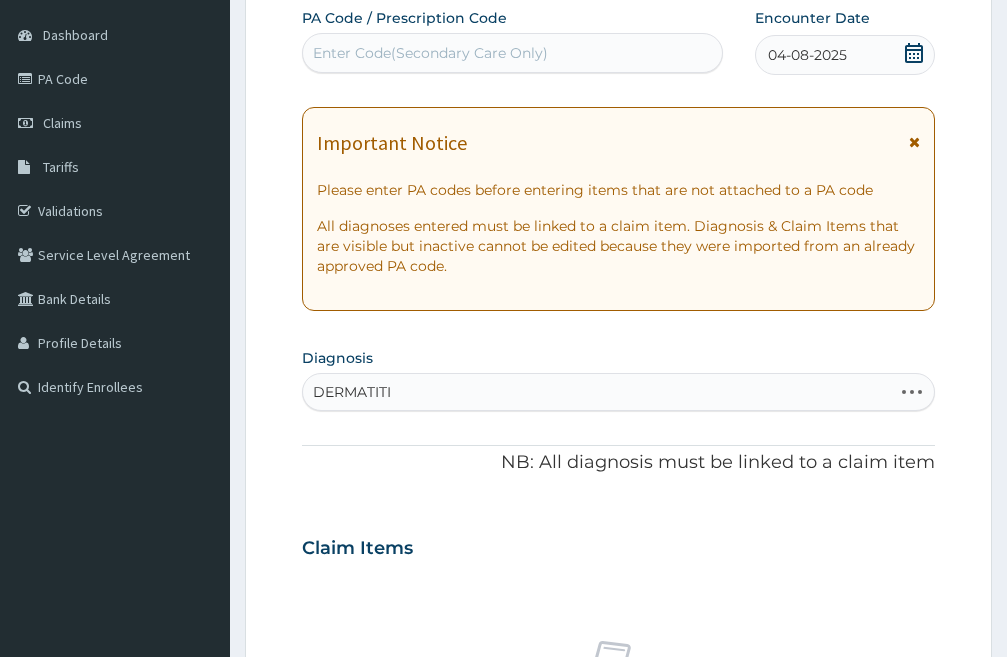 type on "DERMATITIS" 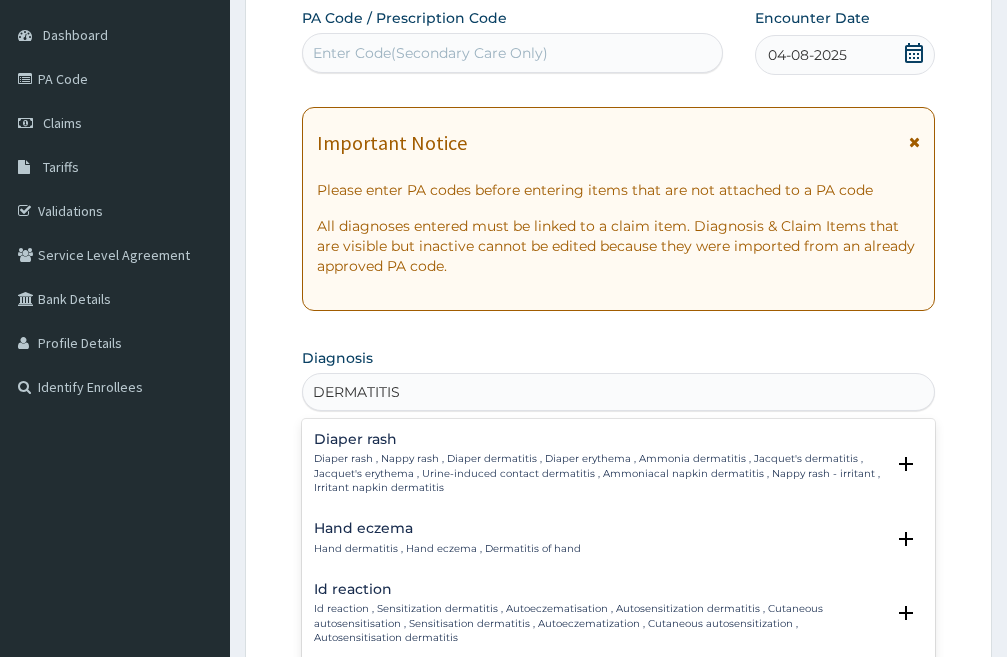 scroll, scrollTop: 200, scrollLeft: 0, axis: vertical 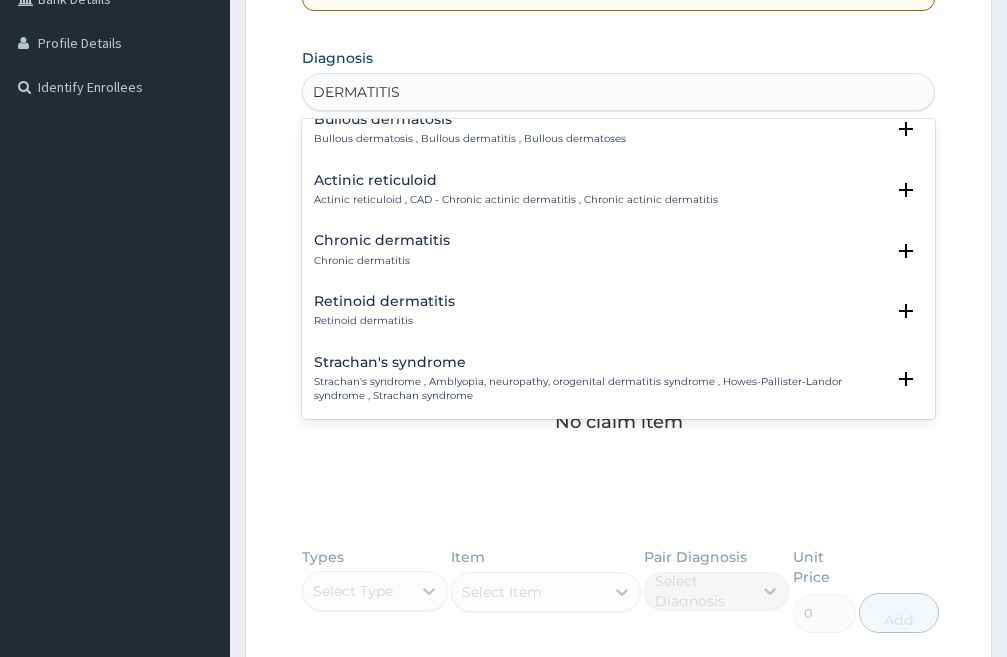 click on "Chronic dermatitis" at bounding box center [382, 240] 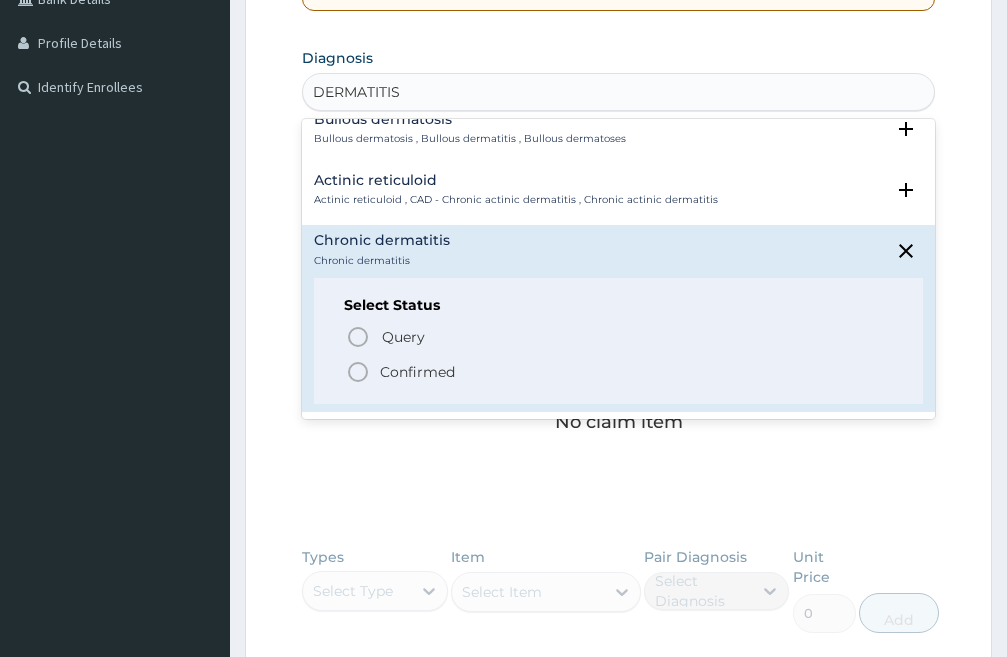 click 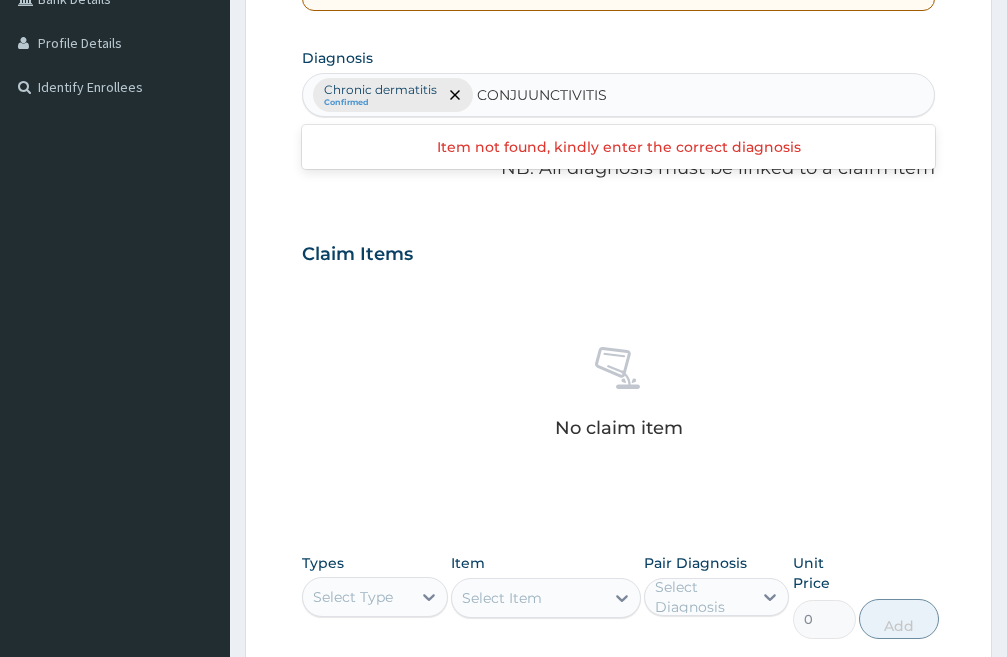 type on "CONJUNCTIVITIS" 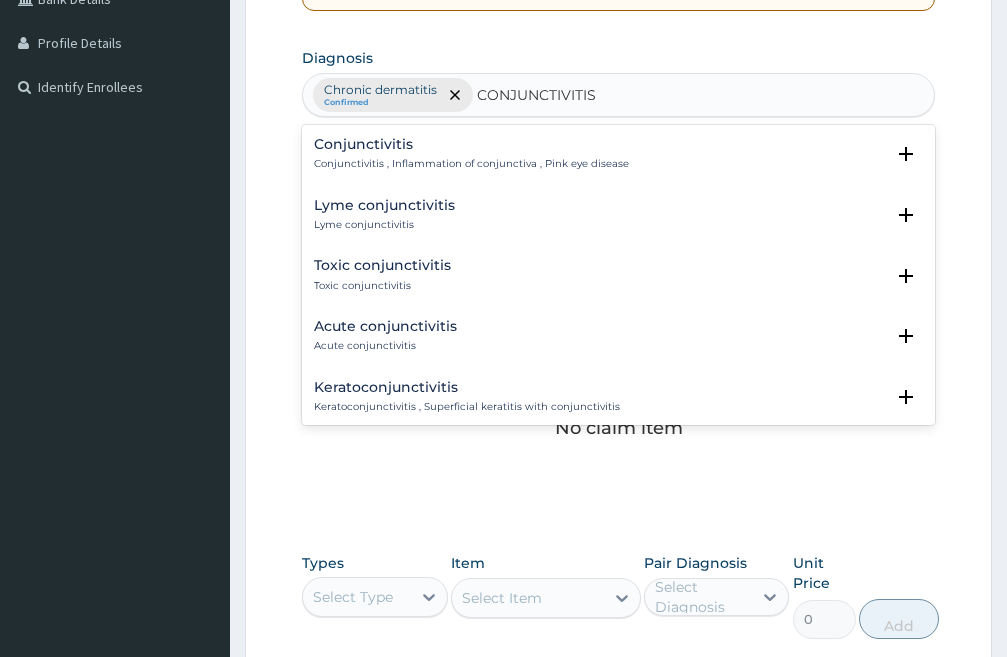 click on "Conjunctivitis Conjunctivitis , Inflammation of conjunctiva , Pink eye disease" at bounding box center [471, 154] 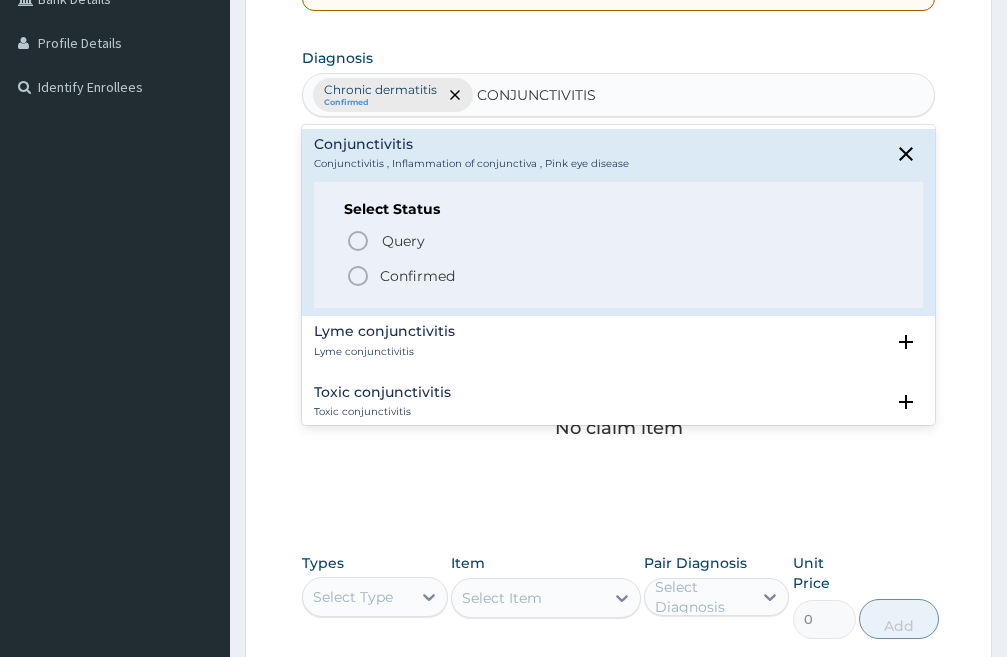 click 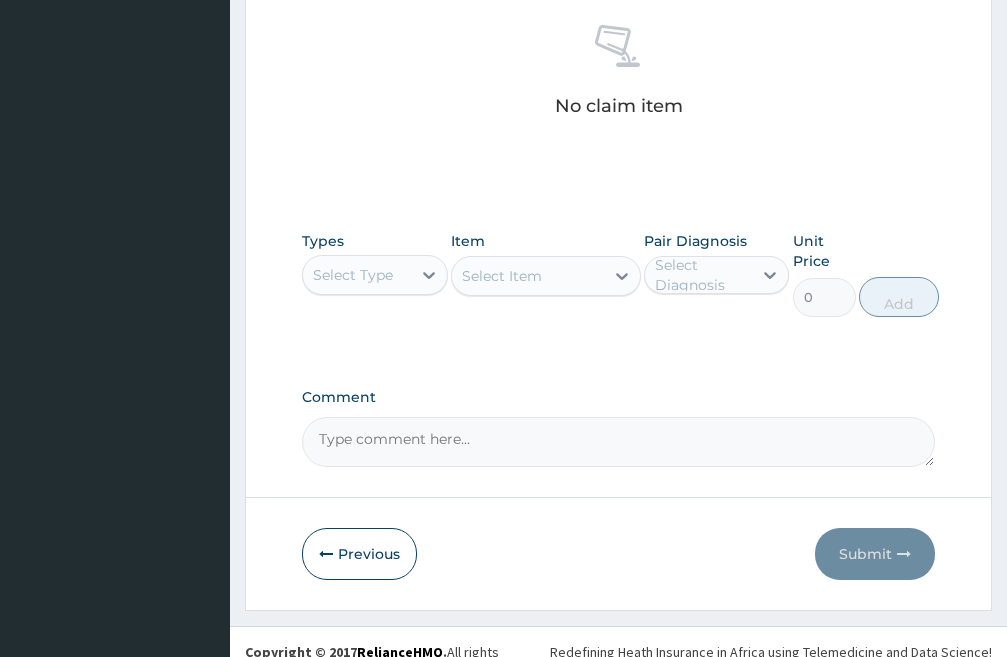scroll, scrollTop: 825, scrollLeft: 0, axis: vertical 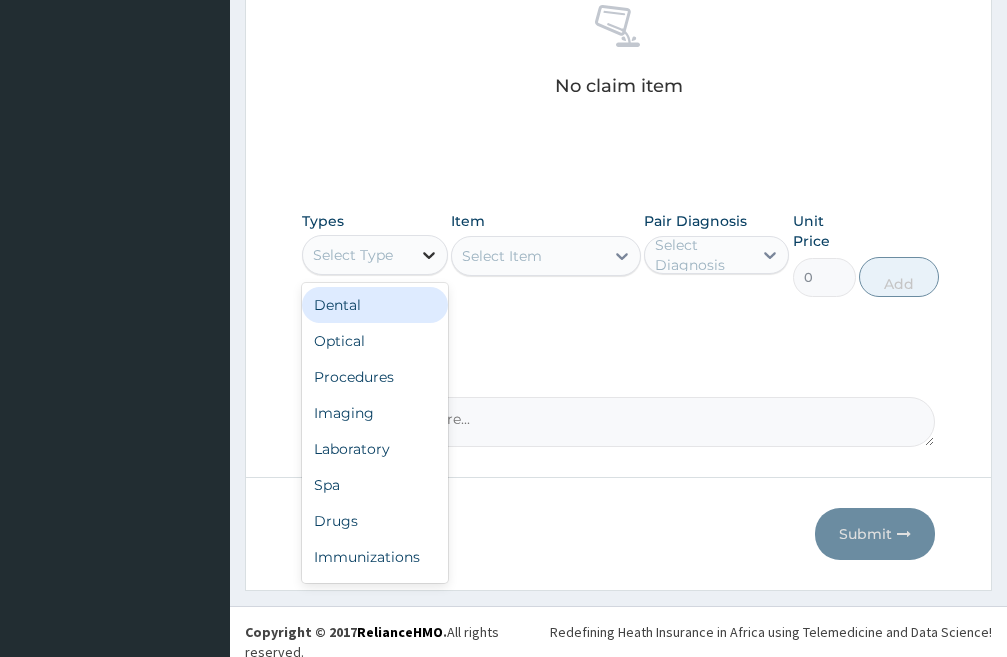 click 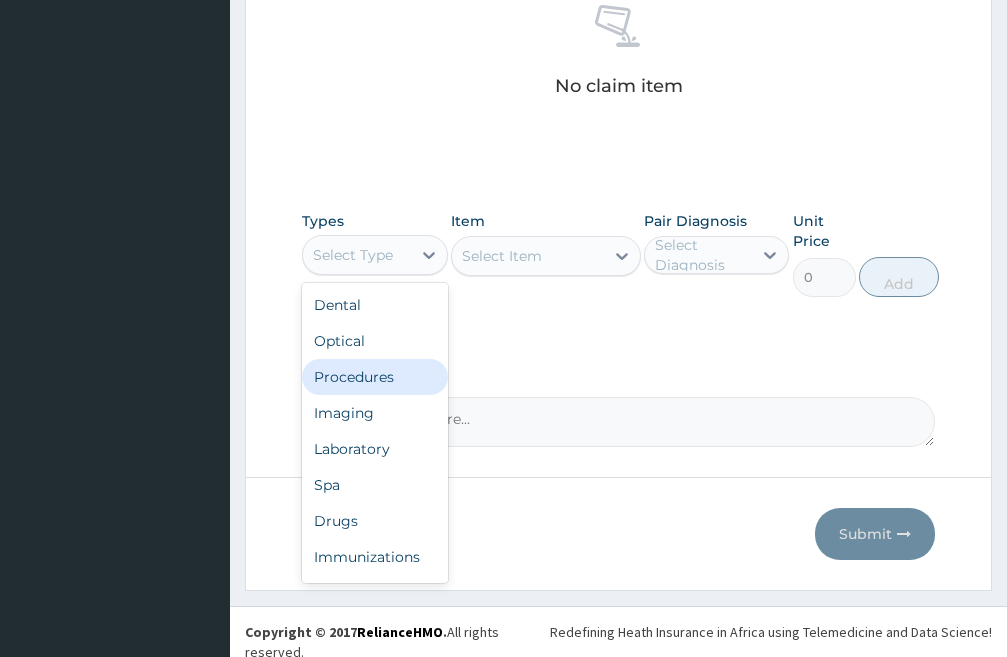 click on "Procedures" at bounding box center (375, 377) 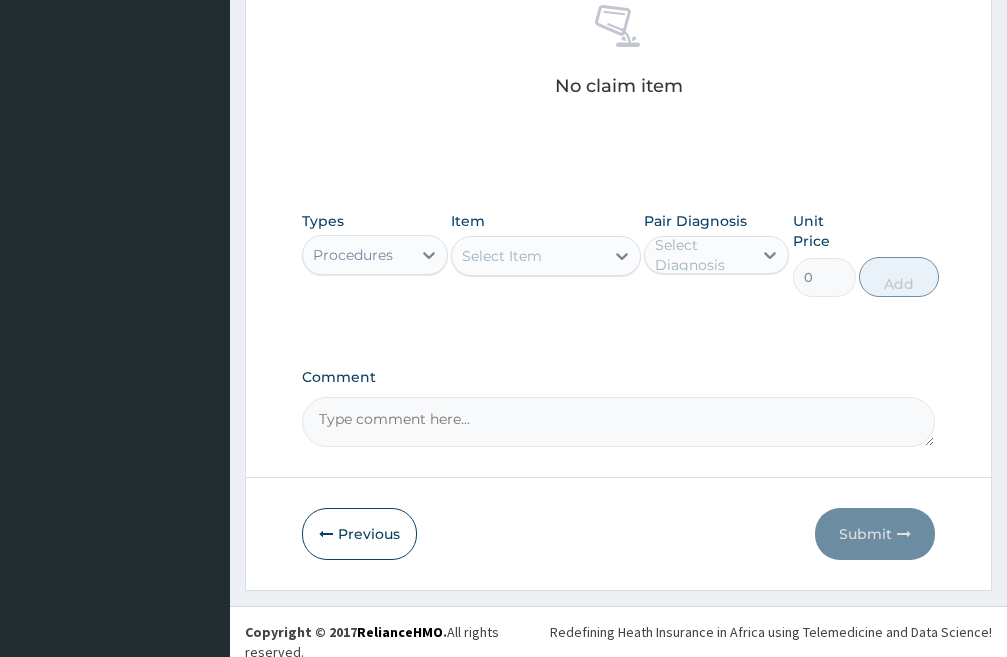 click on "Select Item" at bounding box center (528, 256) 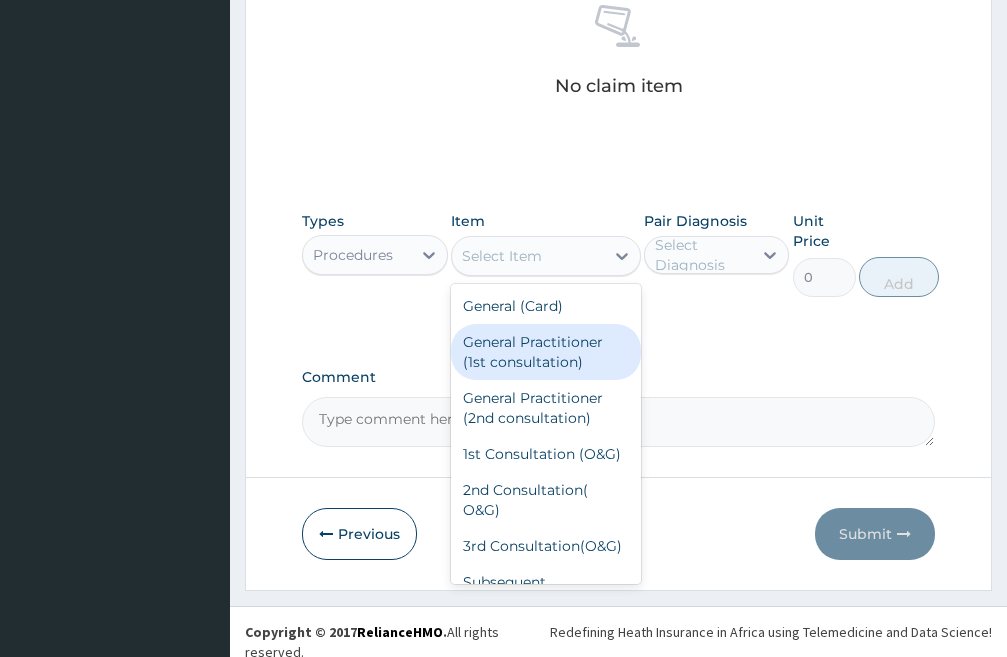 click on "General Practitioner (1st consultation)" at bounding box center [546, 352] 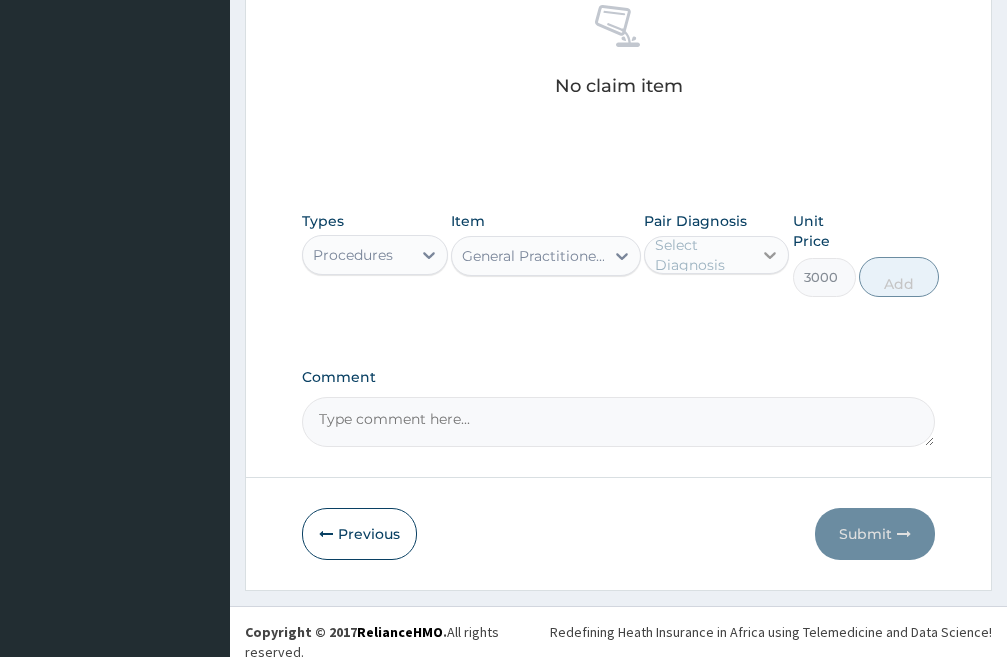 click 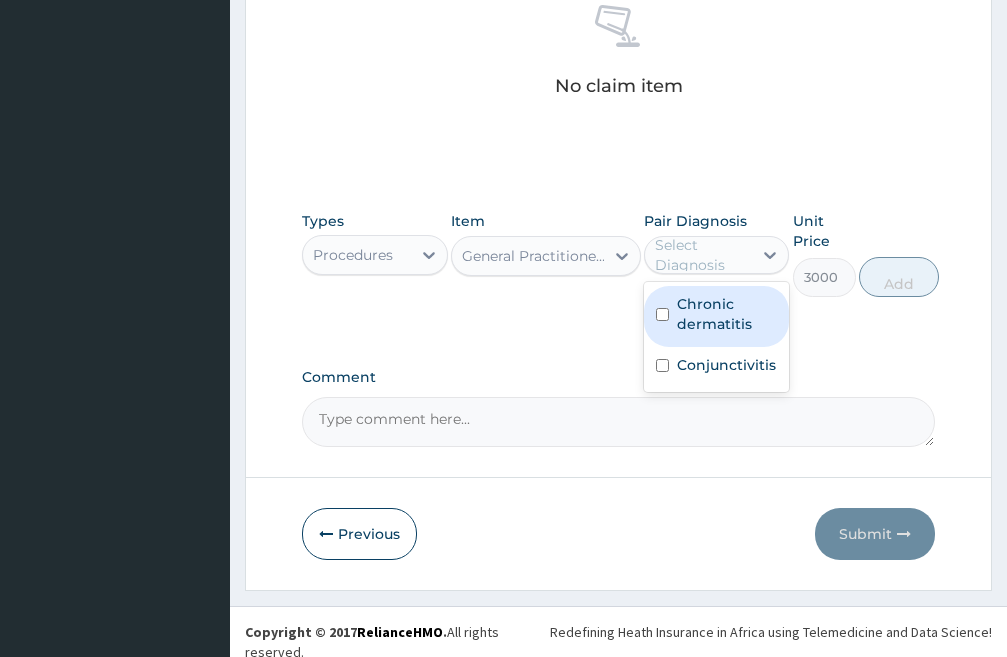 click at bounding box center (662, 314) 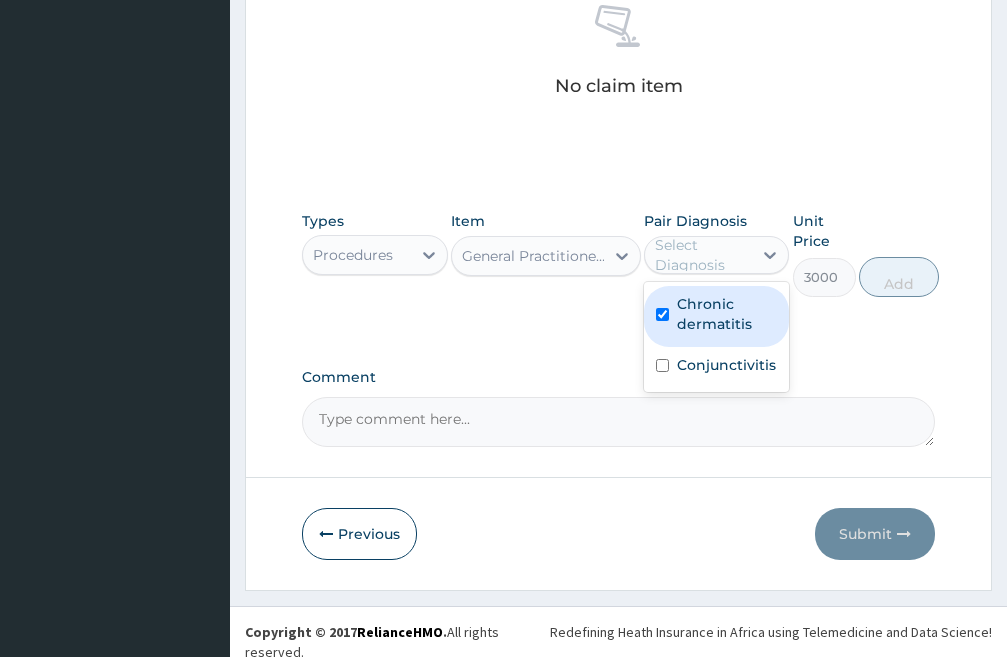 checkbox on "true" 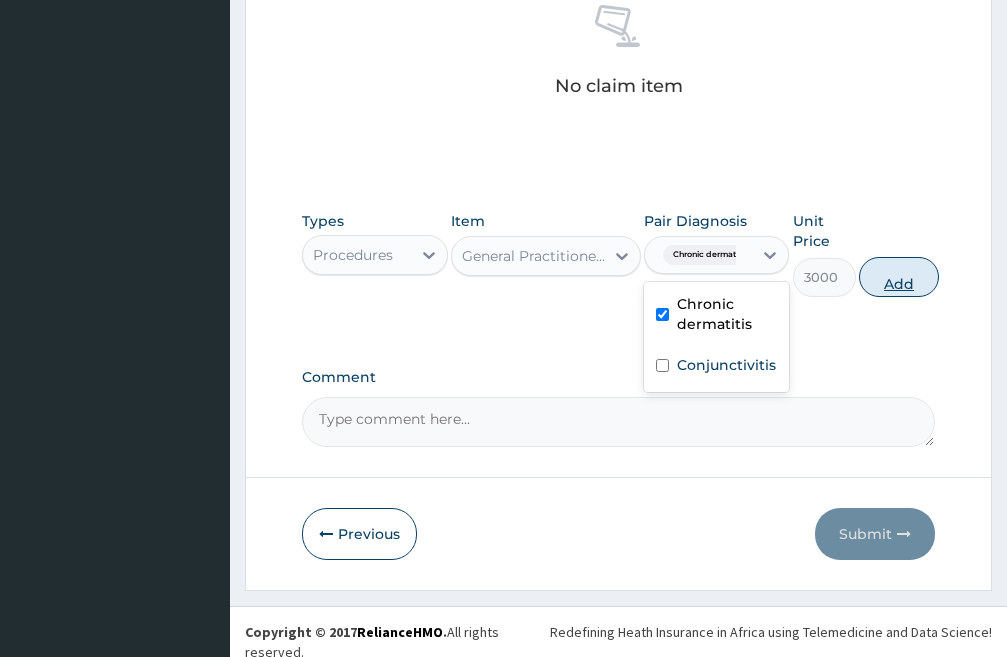 click on "Add" at bounding box center (899, 277) 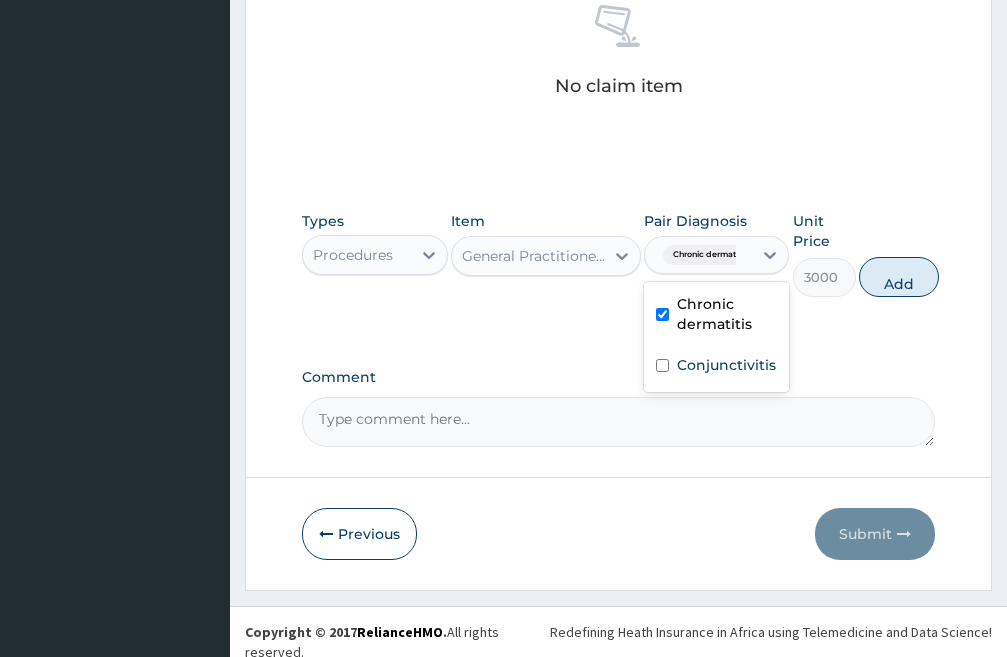 type on "0" 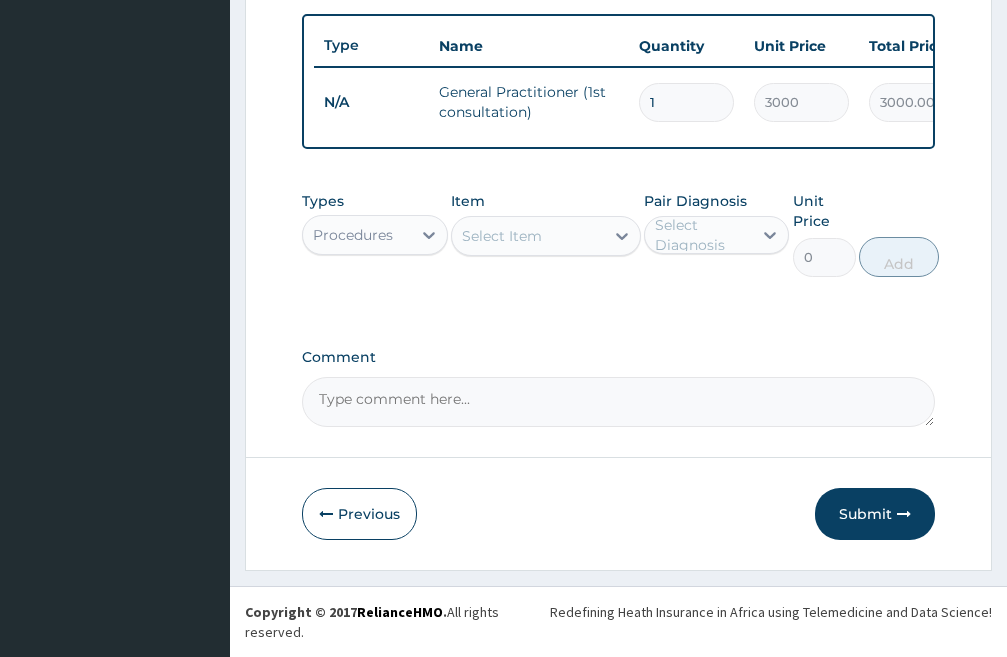 scroll, scrollTop: 747, scrollLeft: 0, axis: vertical 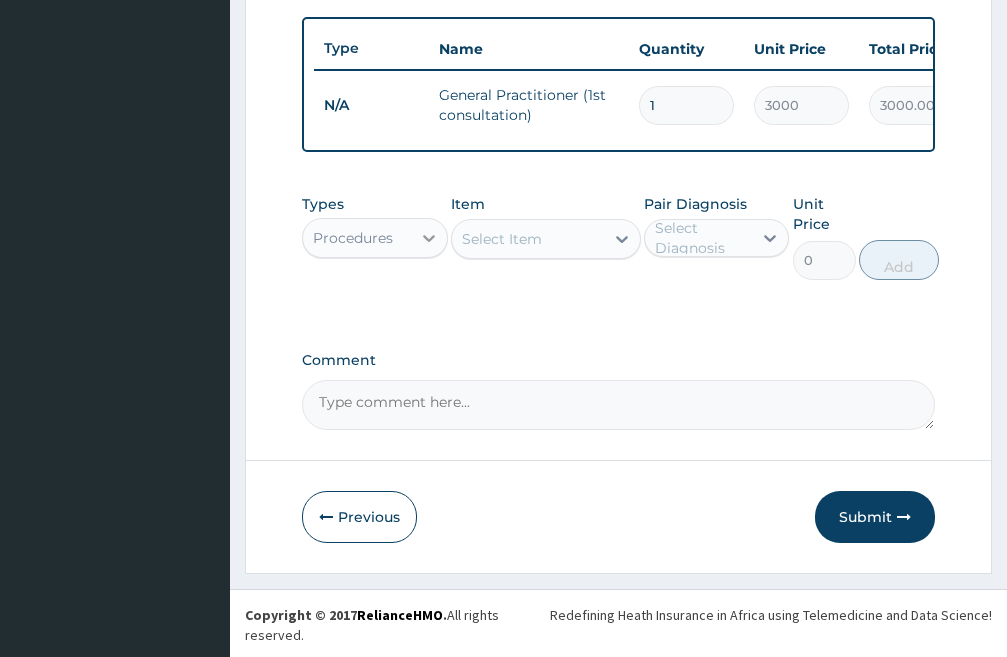 click 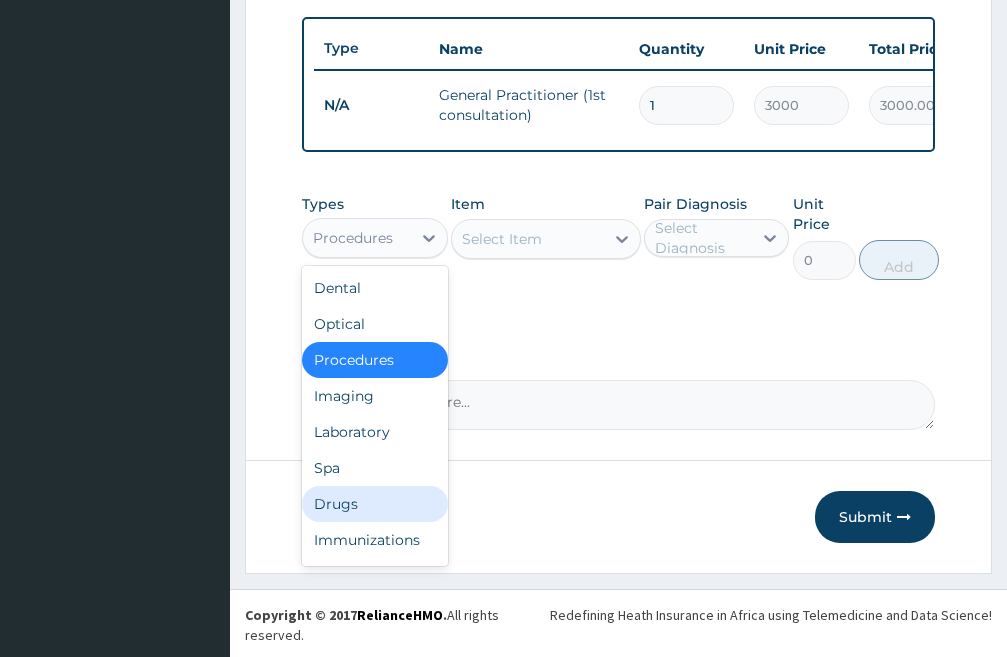 click on "Drugs" at bounding box center [375, 504] 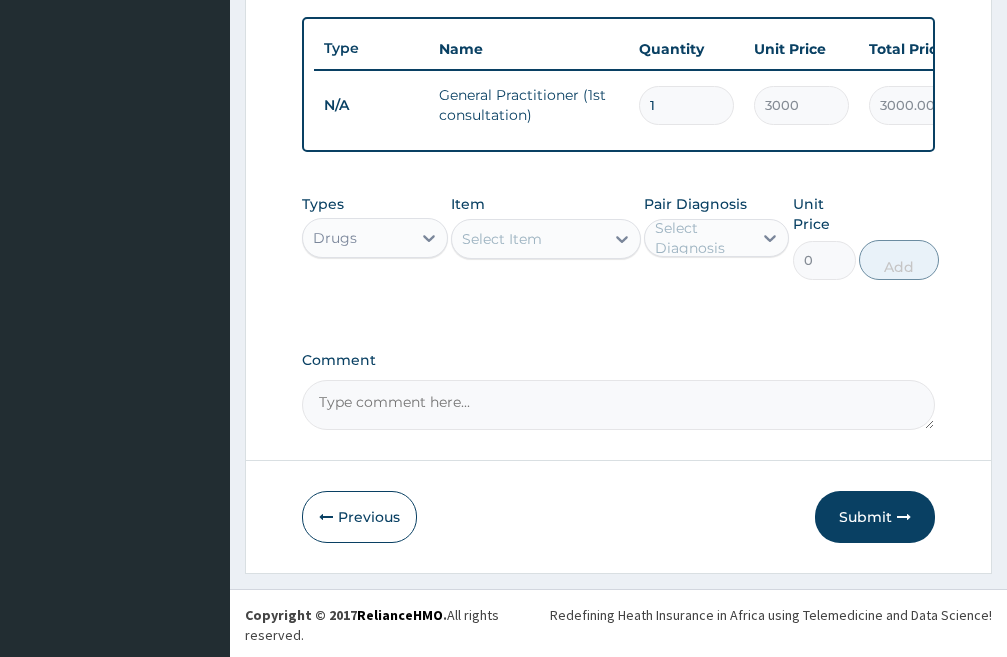 click on "Select Item" at bounding box center (528, 239) 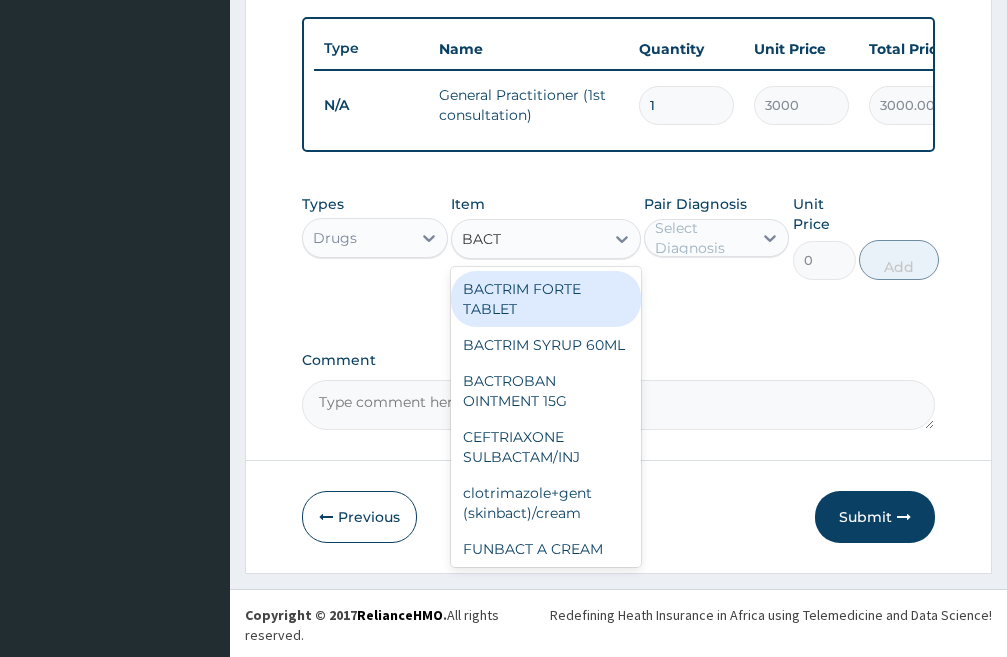 type on "BACTR" 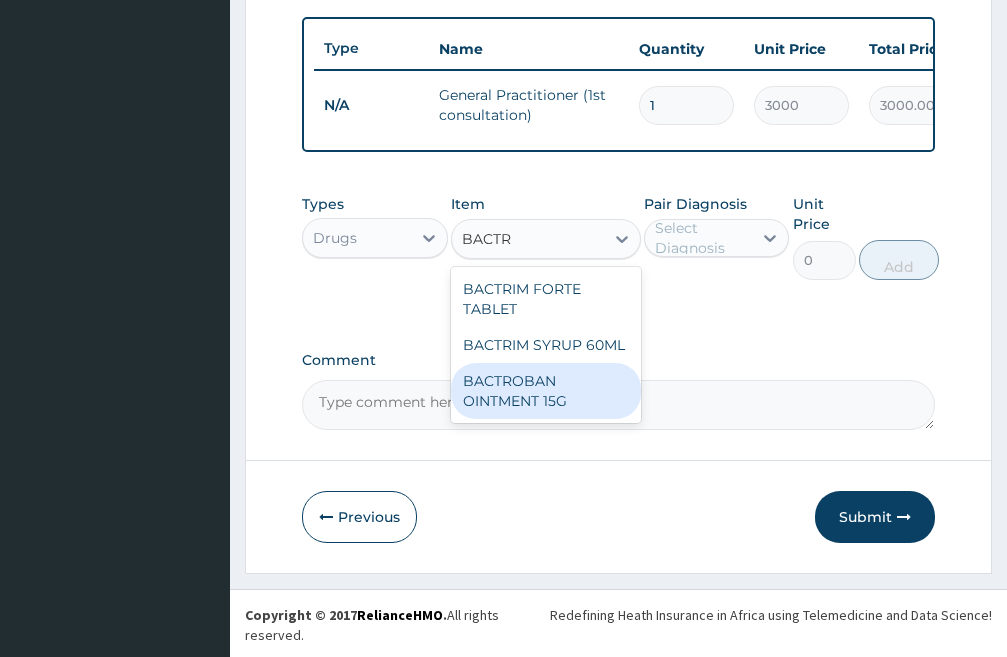 click on "BACTROBAN OINTMENT 15G" at bounding box center (546, 391) 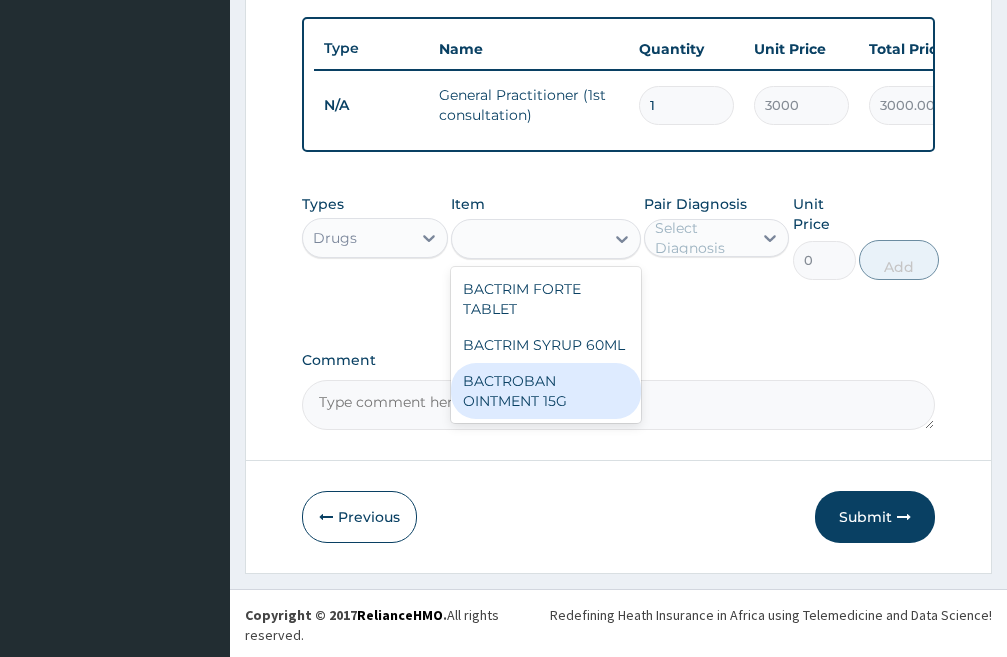 type on "2200" 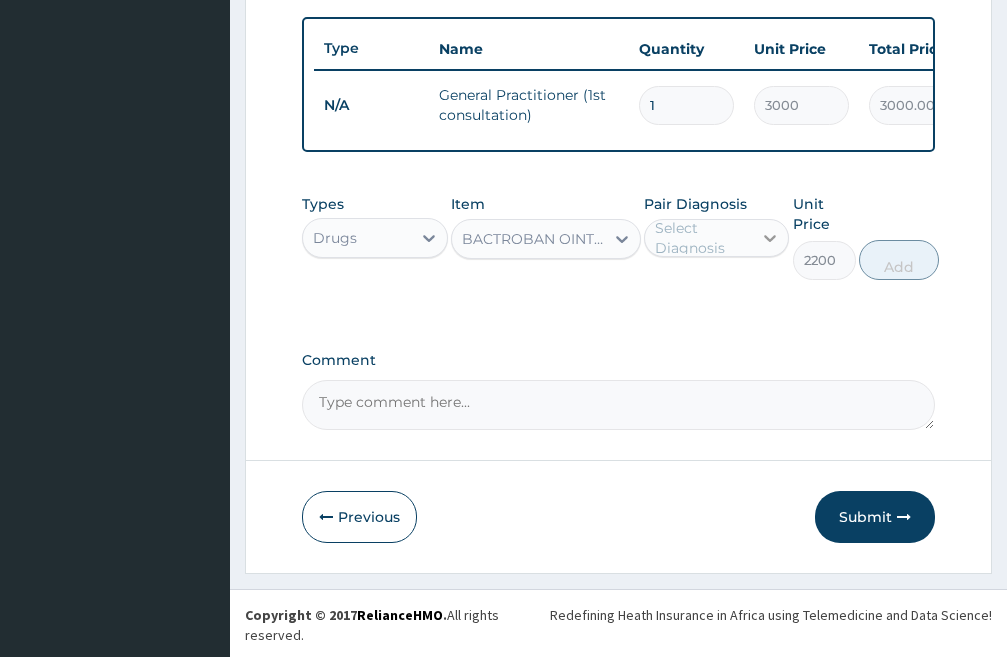 click 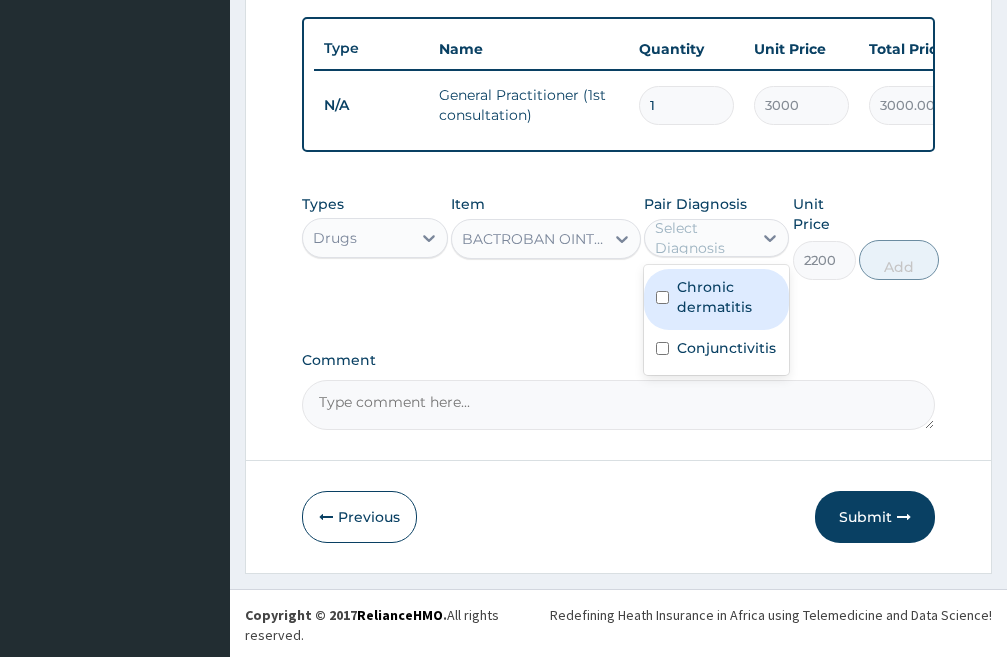 drag, startPoint x: 667, startPoint y: 311, endPoint x: 704, endPoint y: 309, distance: 37.054016 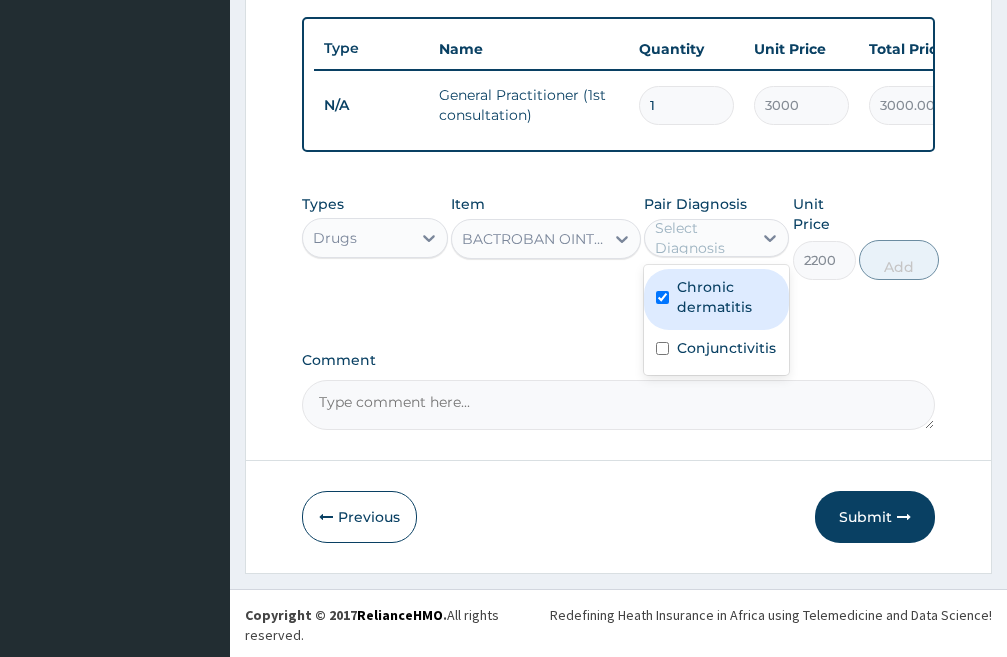 checkbox on "true" 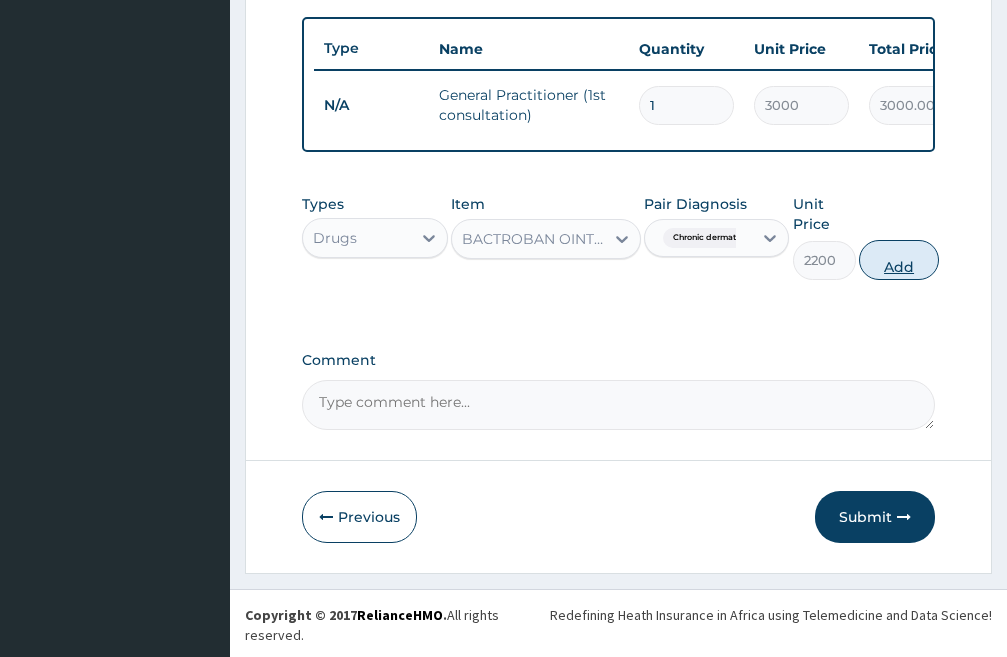 click on "Add" at bounding box center (899, 260) 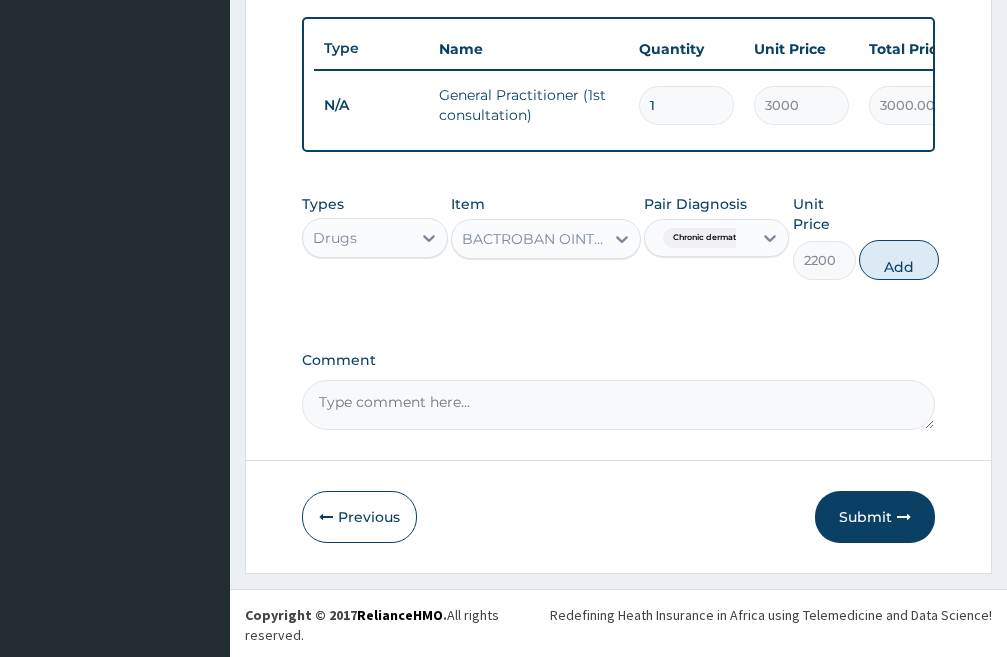 type on "0" 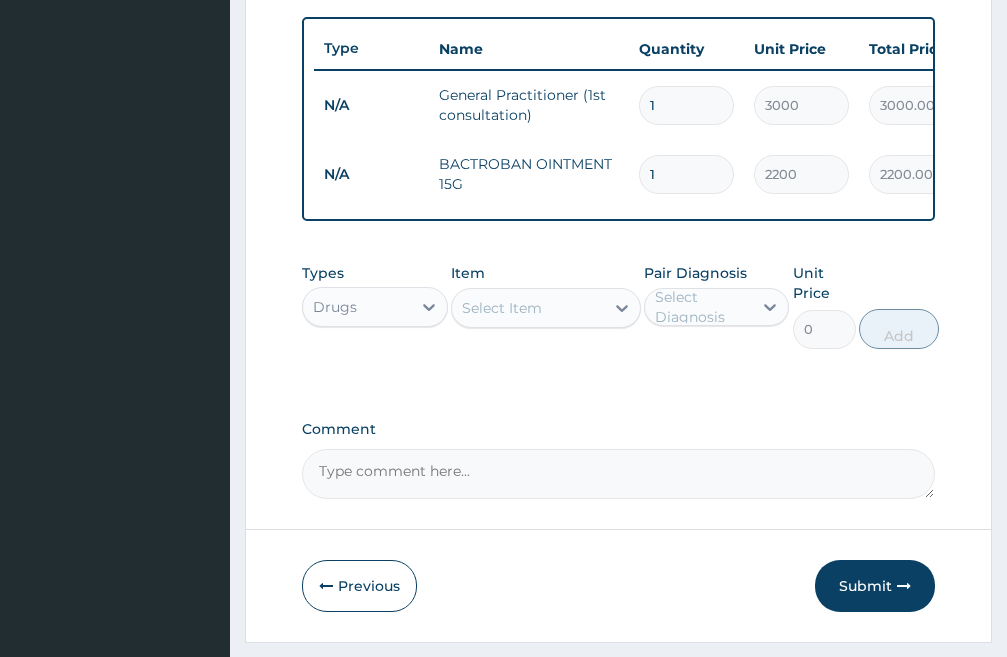 click on "Select Item" at bounding box center (502, 308) 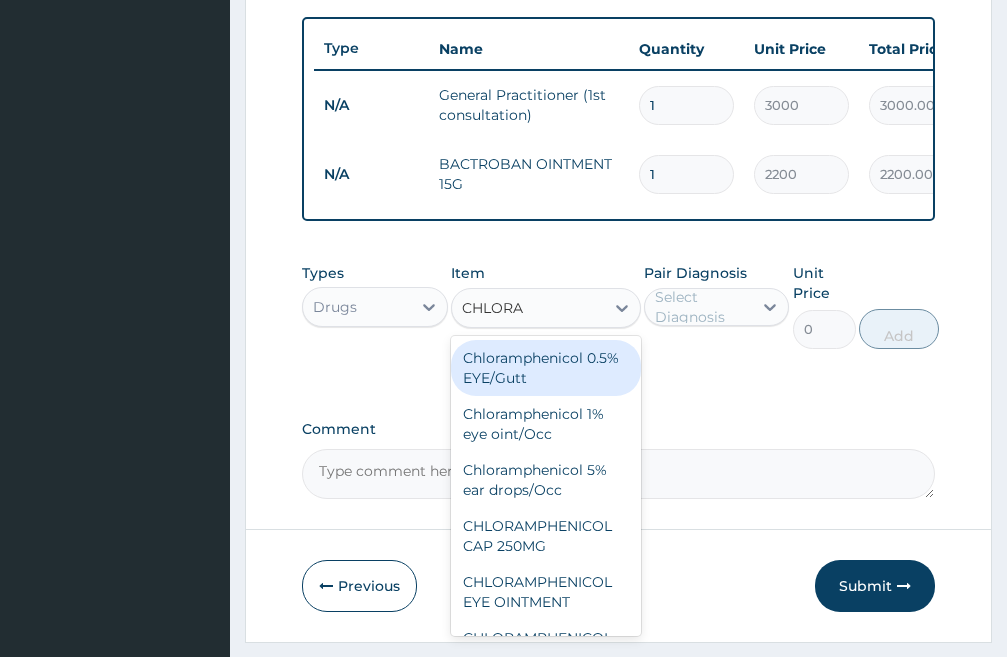 type on "CHLORAM" 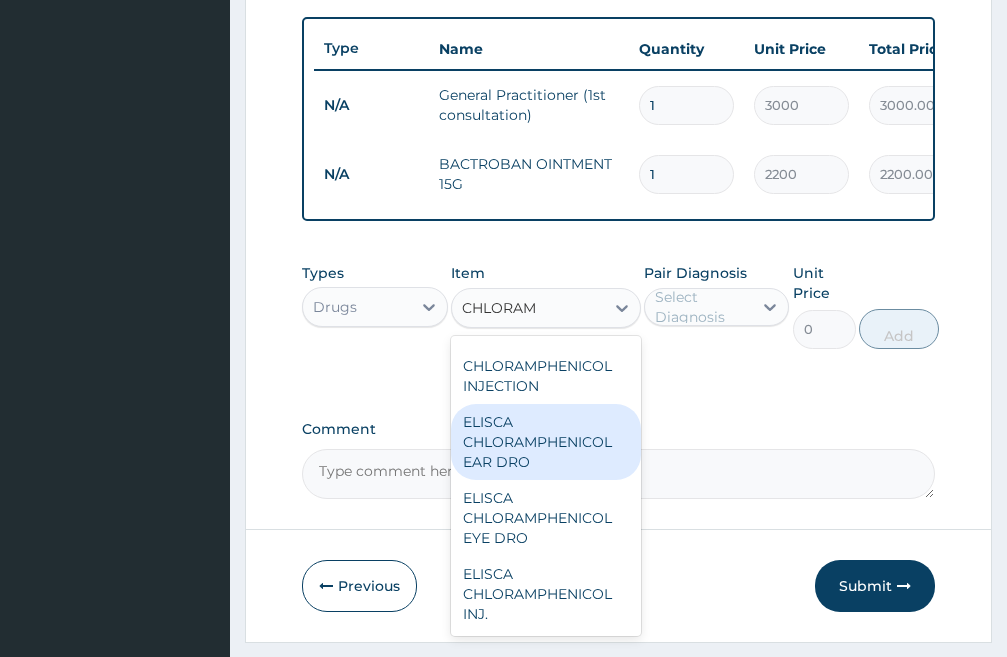 scroll, scrollTop: 0, scrollLeft: 0, axis: both 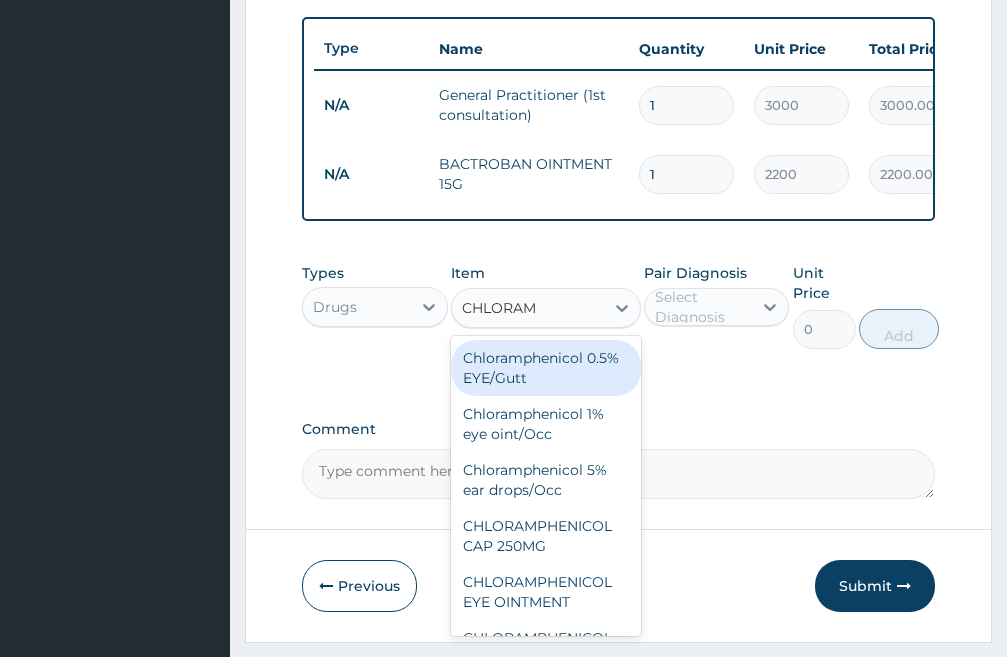 click on "Chloramphenicol 0.5% EYE/Gutt" at bounding box center (546, 368) 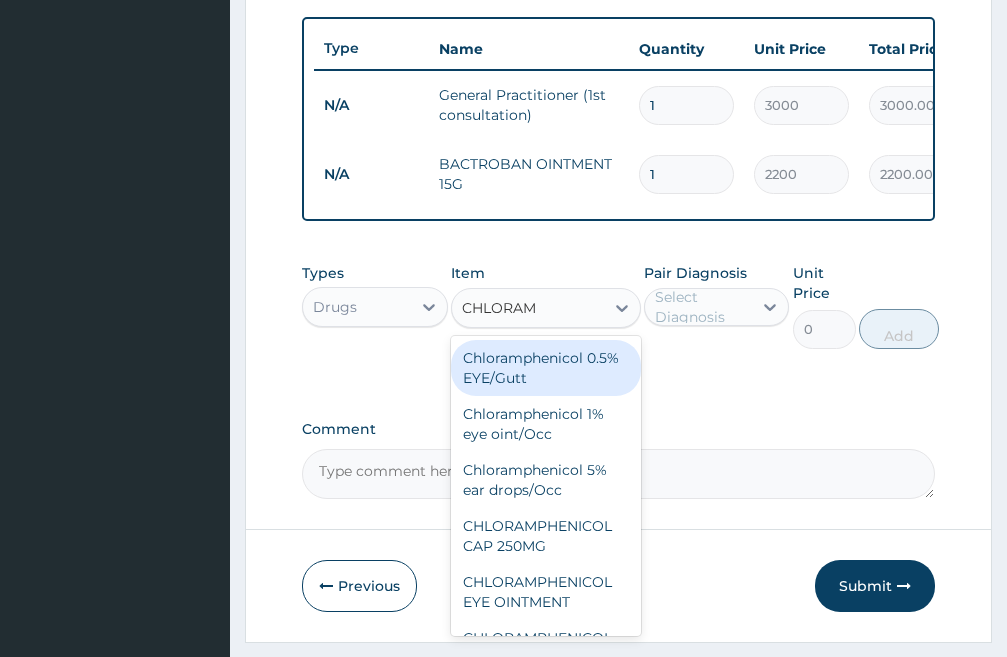 type 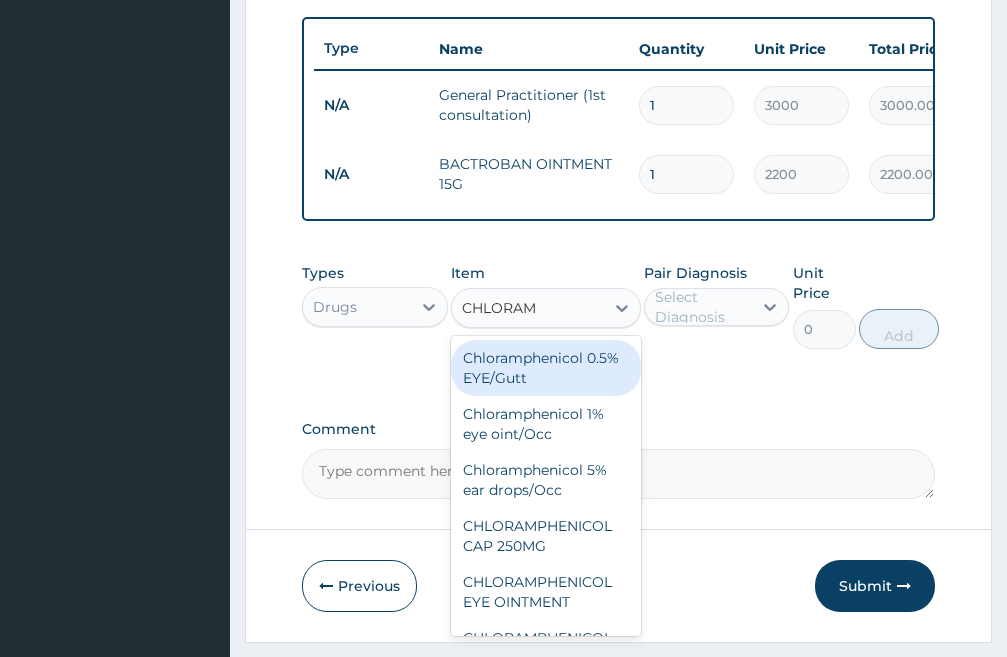 type on "183.75" 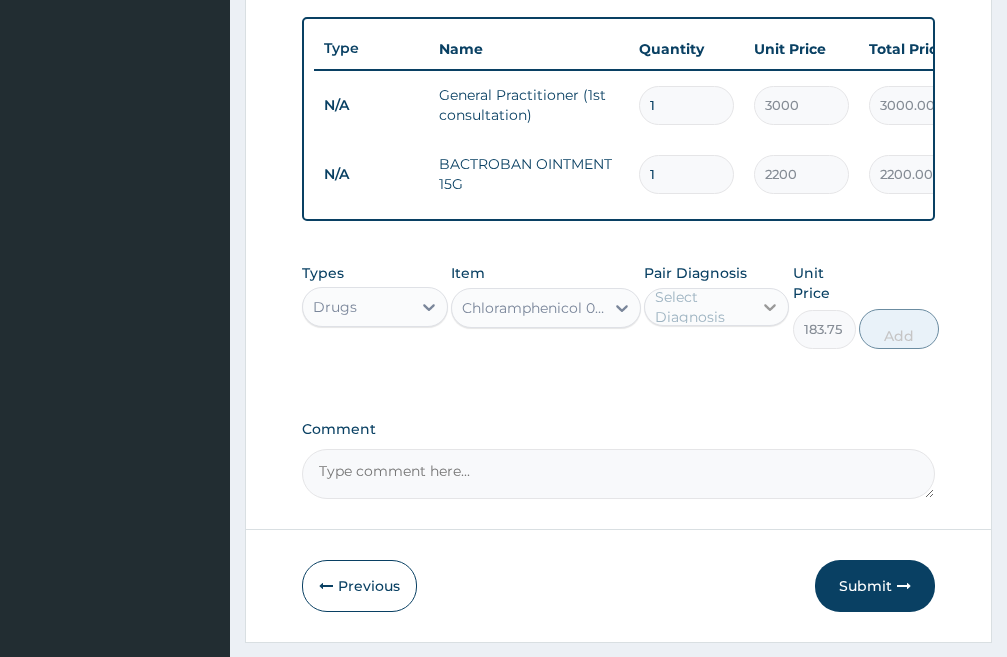 click 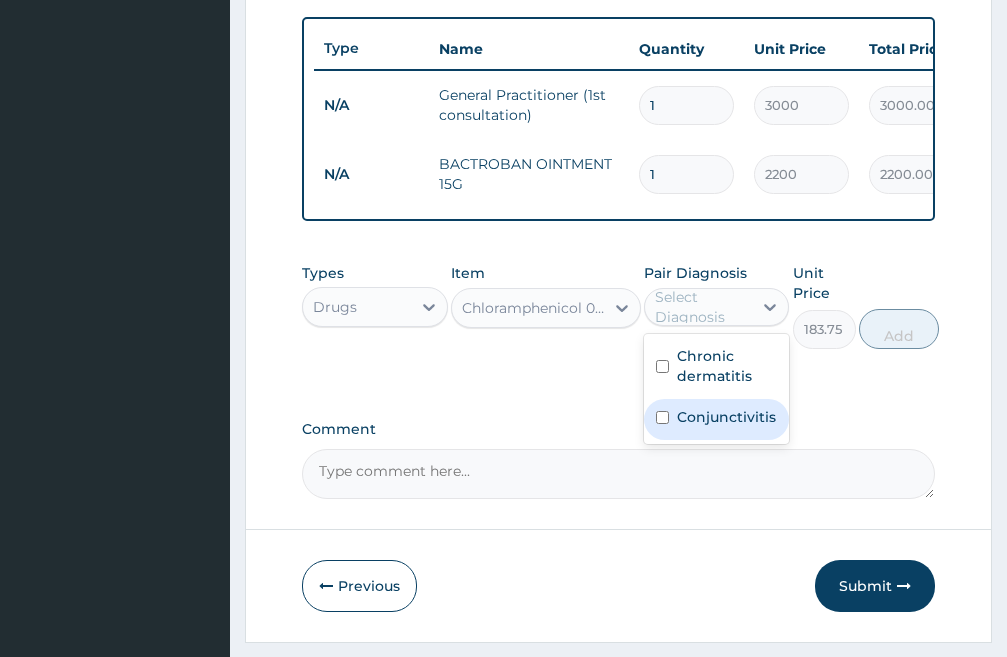 click at bounding box center [662, 417] 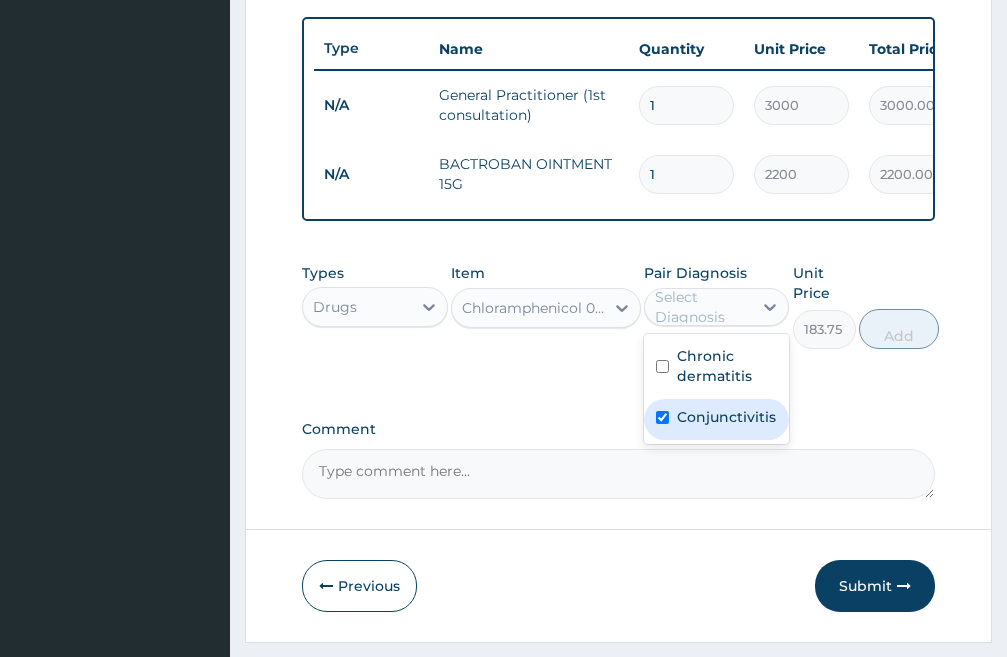 checkbox on "true" 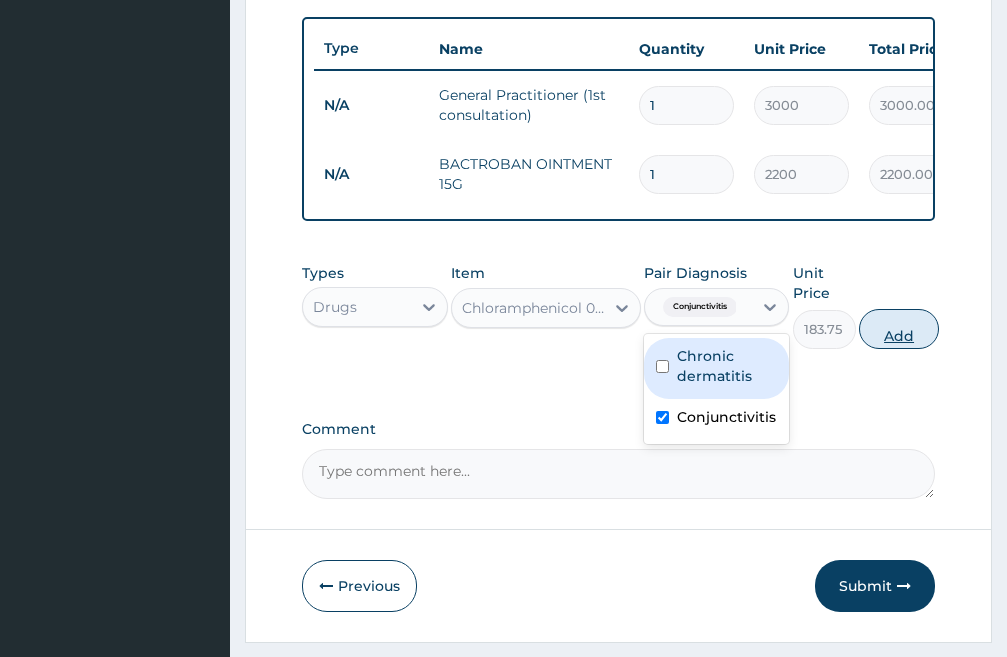 click on "Add" at bounding box center [899, 329] 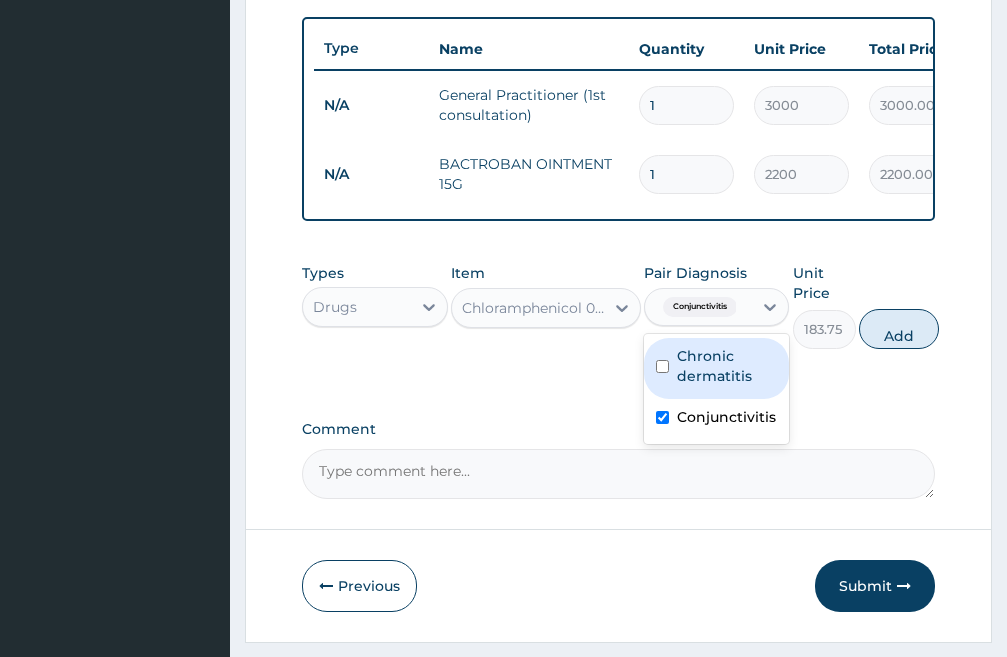 type on "0" 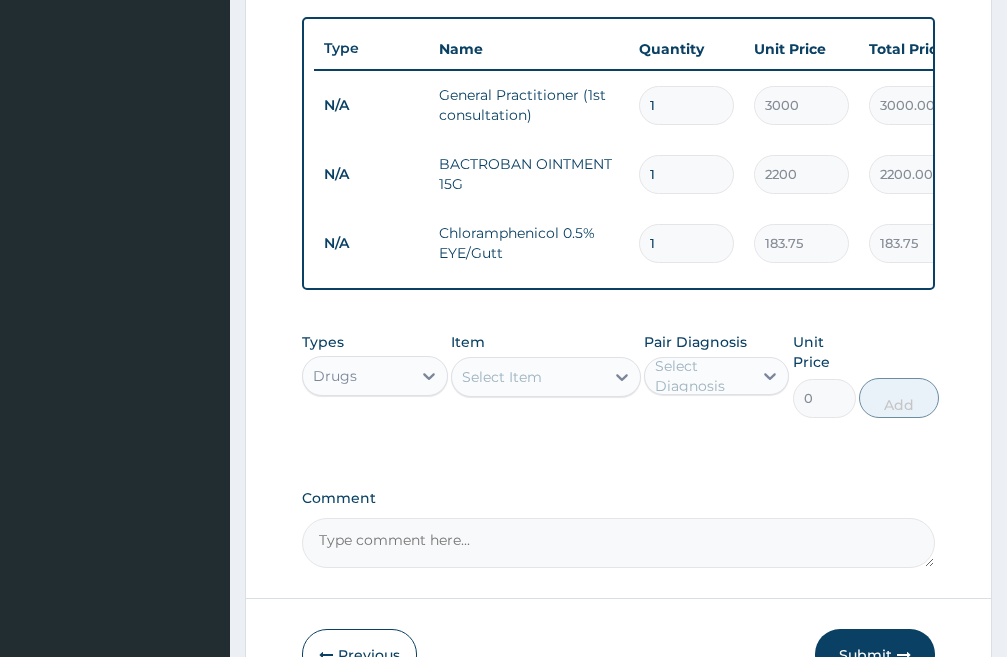 click on "Select Item" at bounding box center [502, 377] 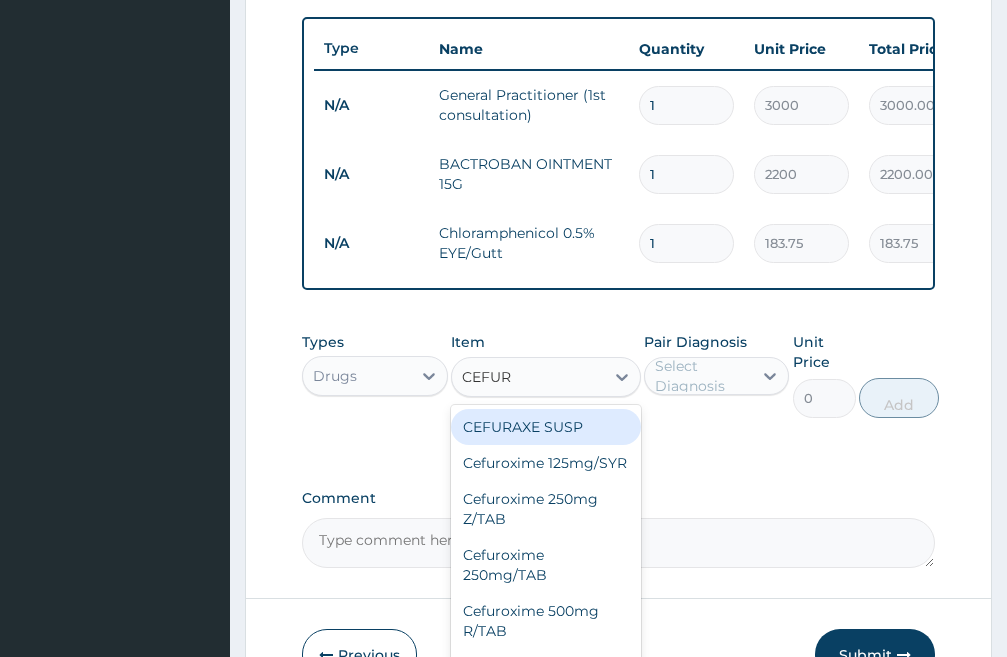 type on "CEFURO" 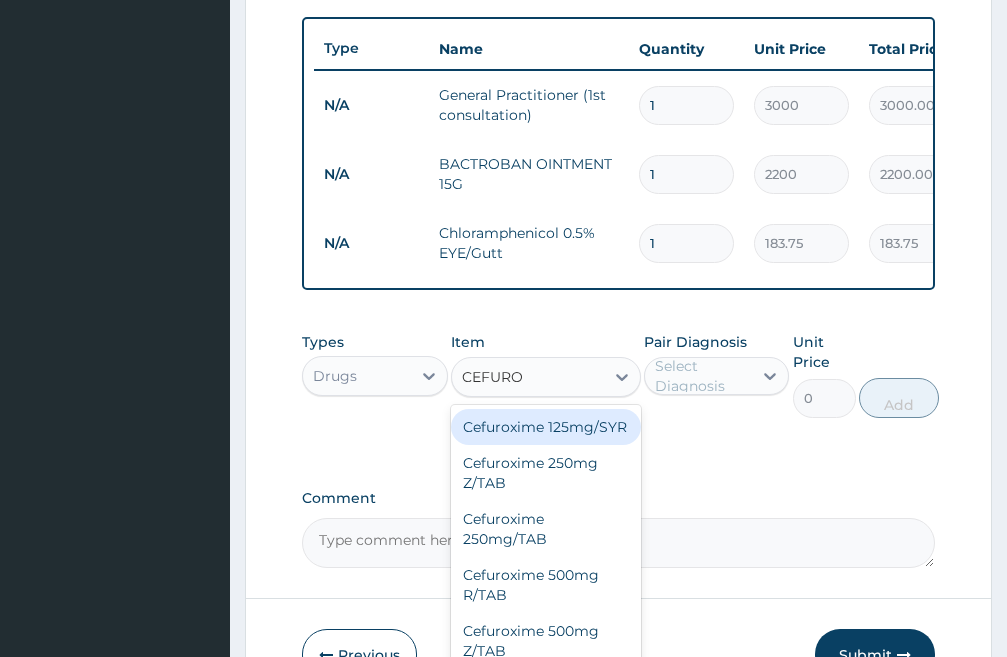 click on "Cefuroxime 125mg/SYR" at bounding box center [546, 427] 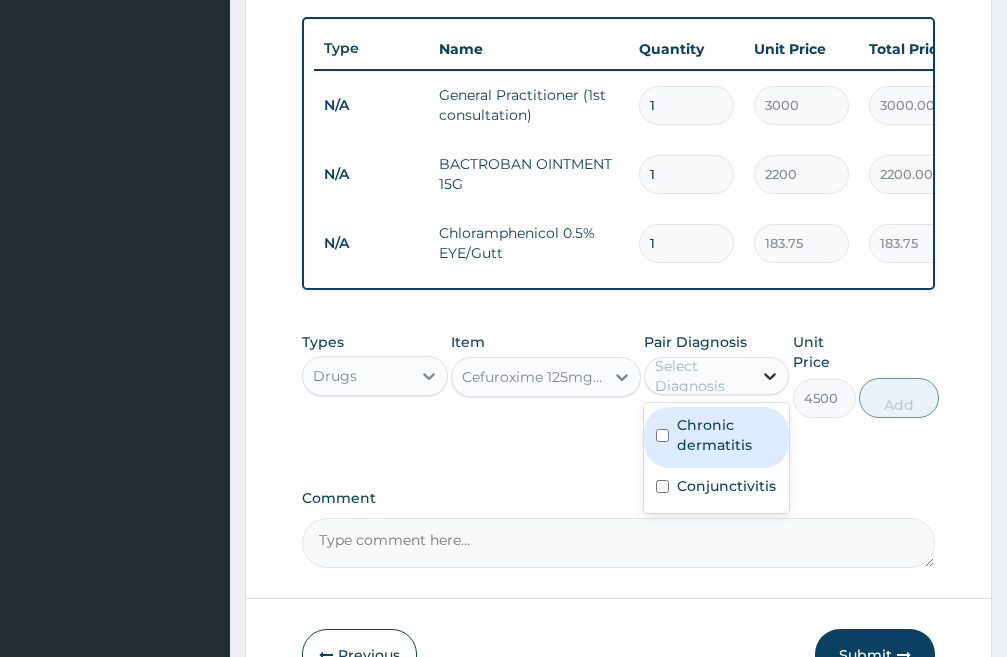 click 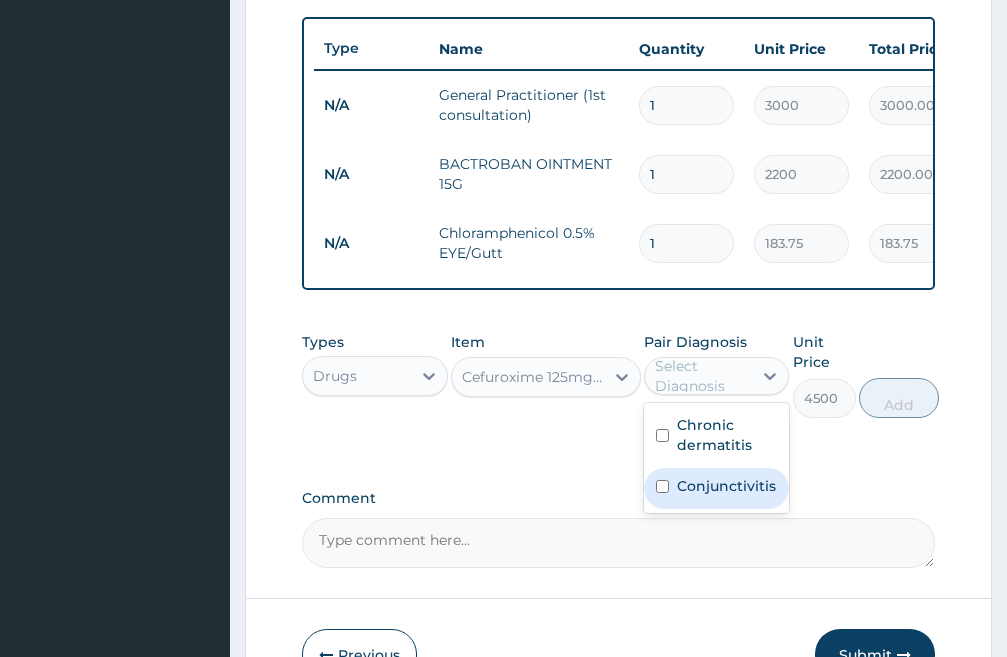 click at bounding box center [662, 486] 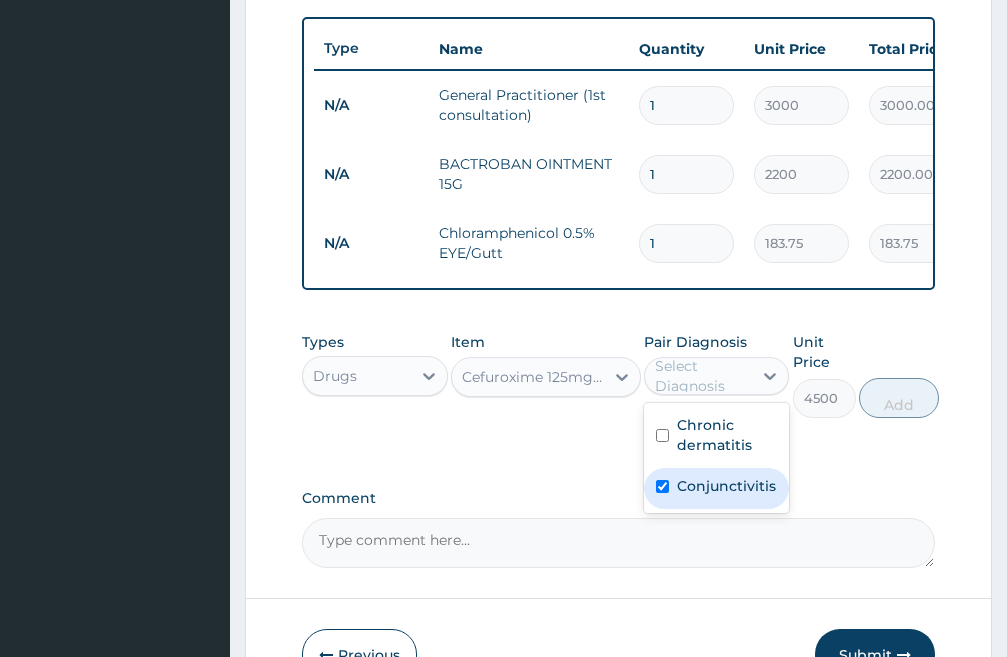 checkbox on "true" 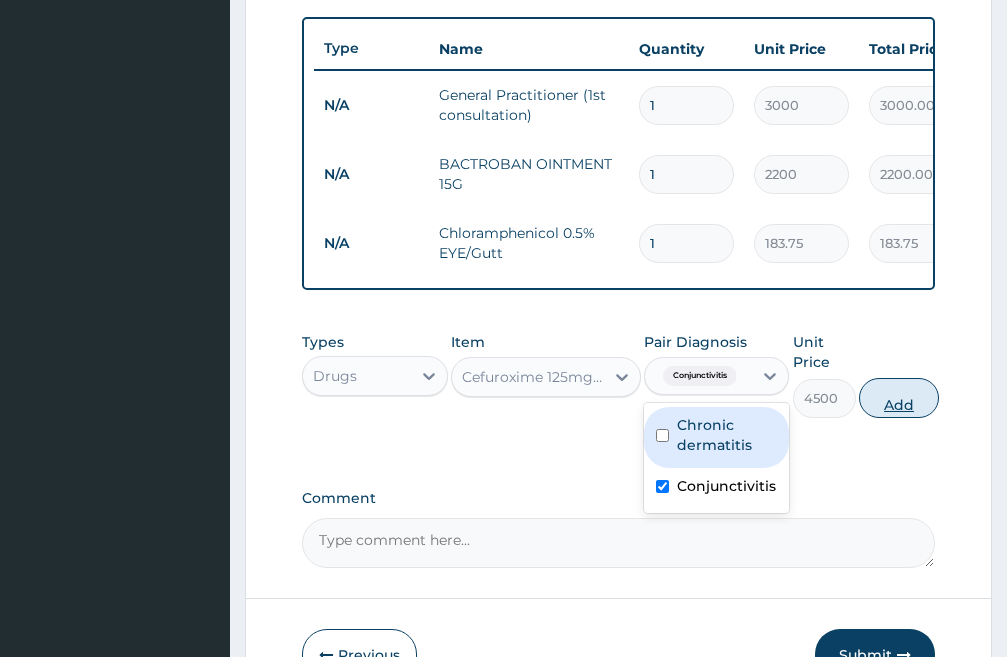 click on "Add" at bounding box center (899, 398) 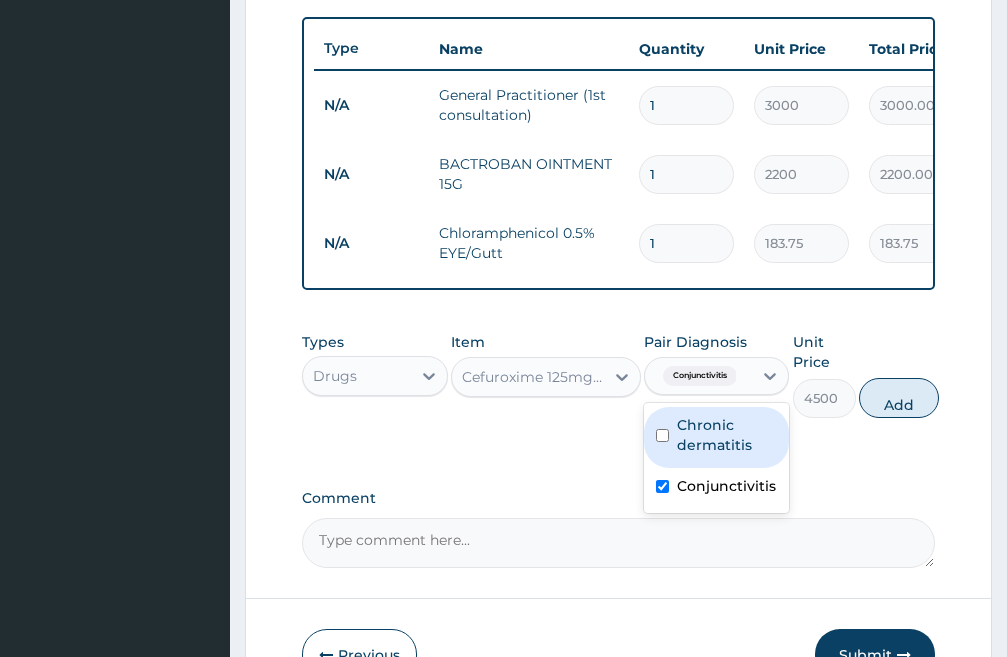 type on "0" 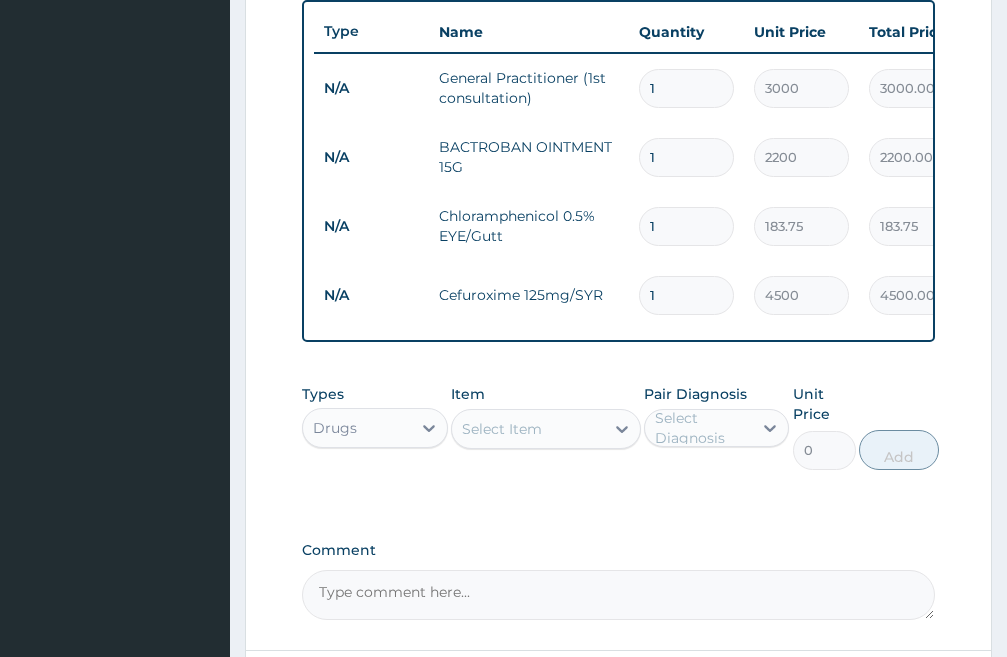 scroll, scrollTop: 847, scrollLeft: 0, axis: vertical 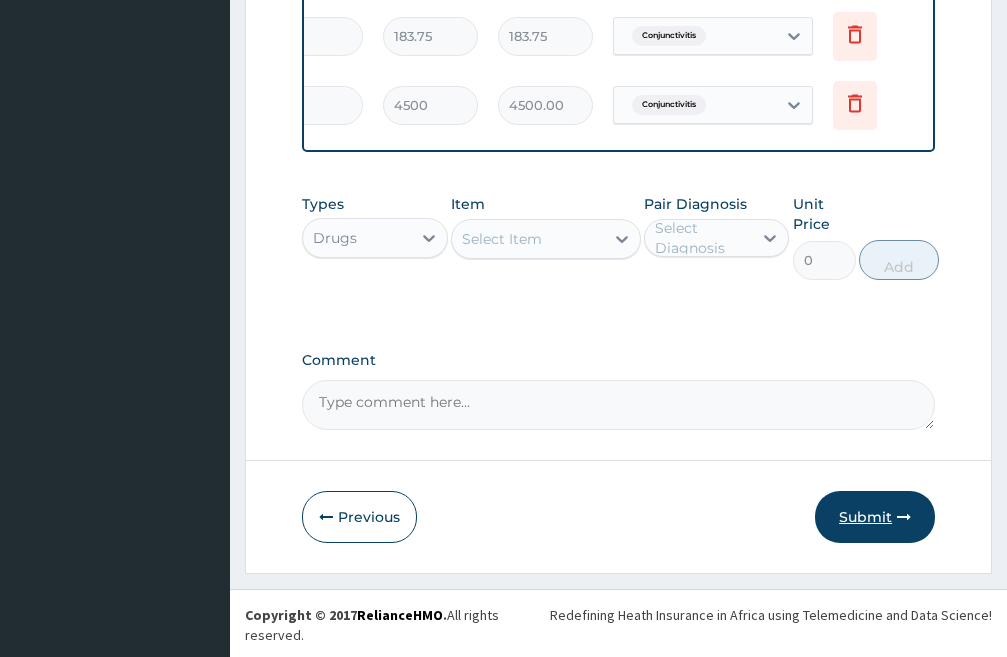 click on "Submit" at bounding box center (875, 517) 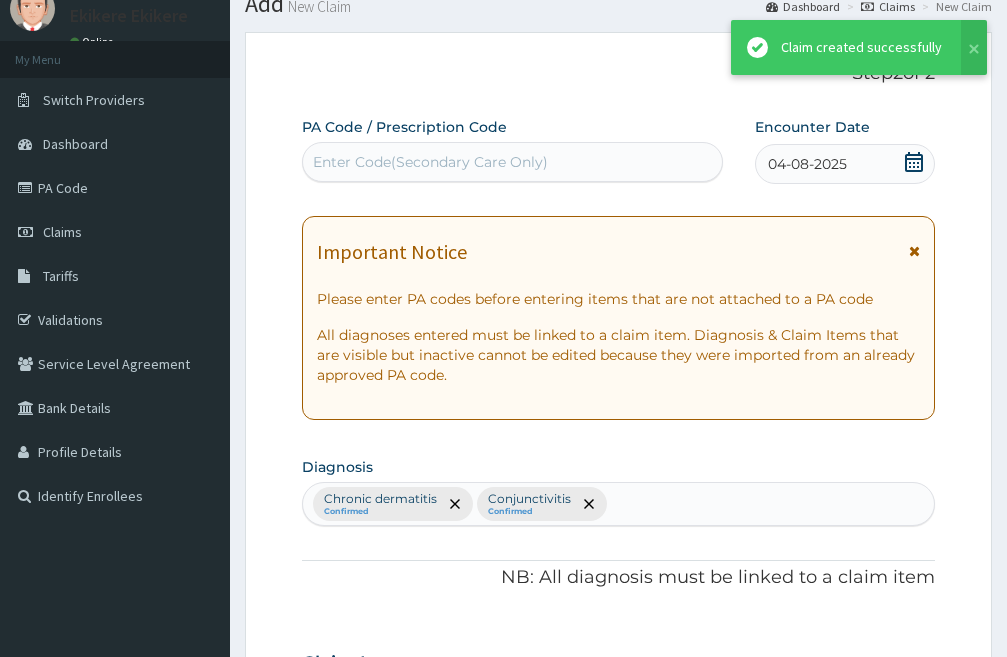 scroll, scrollTop: 954, scrollLeft: 0, axis: vertical 